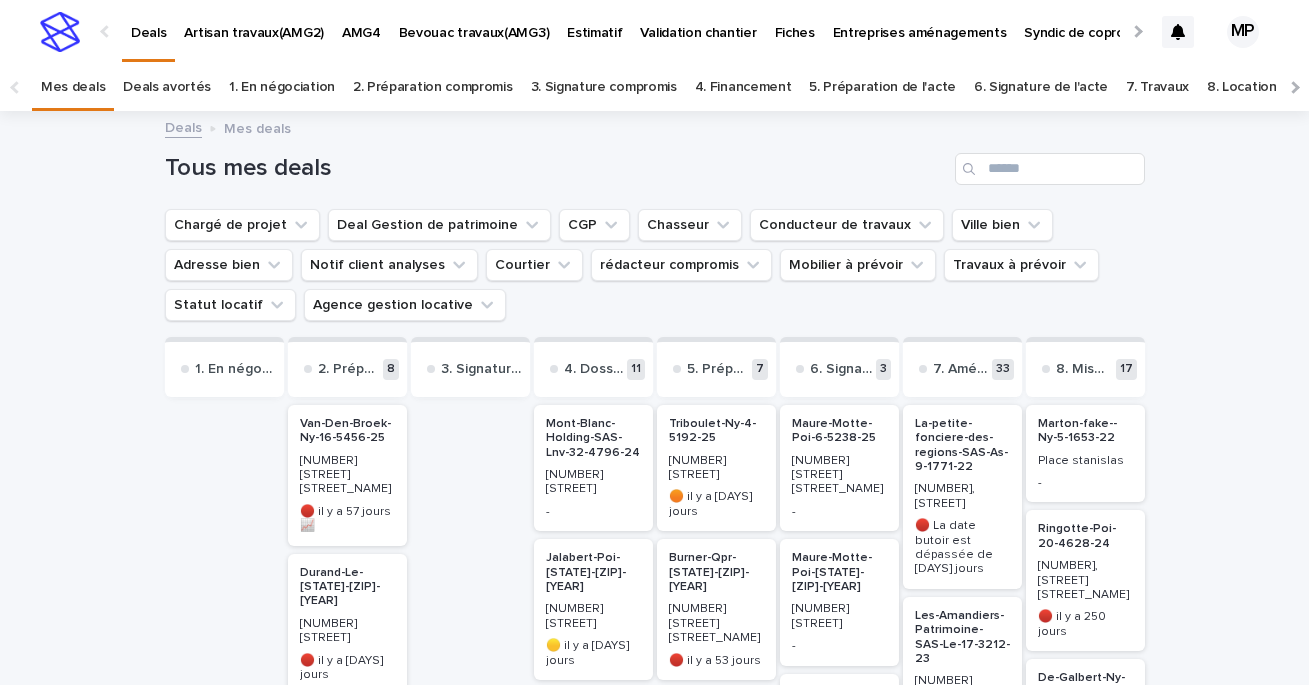 scroll, scrollTop: 0, scrollLeft: 0, axis: both 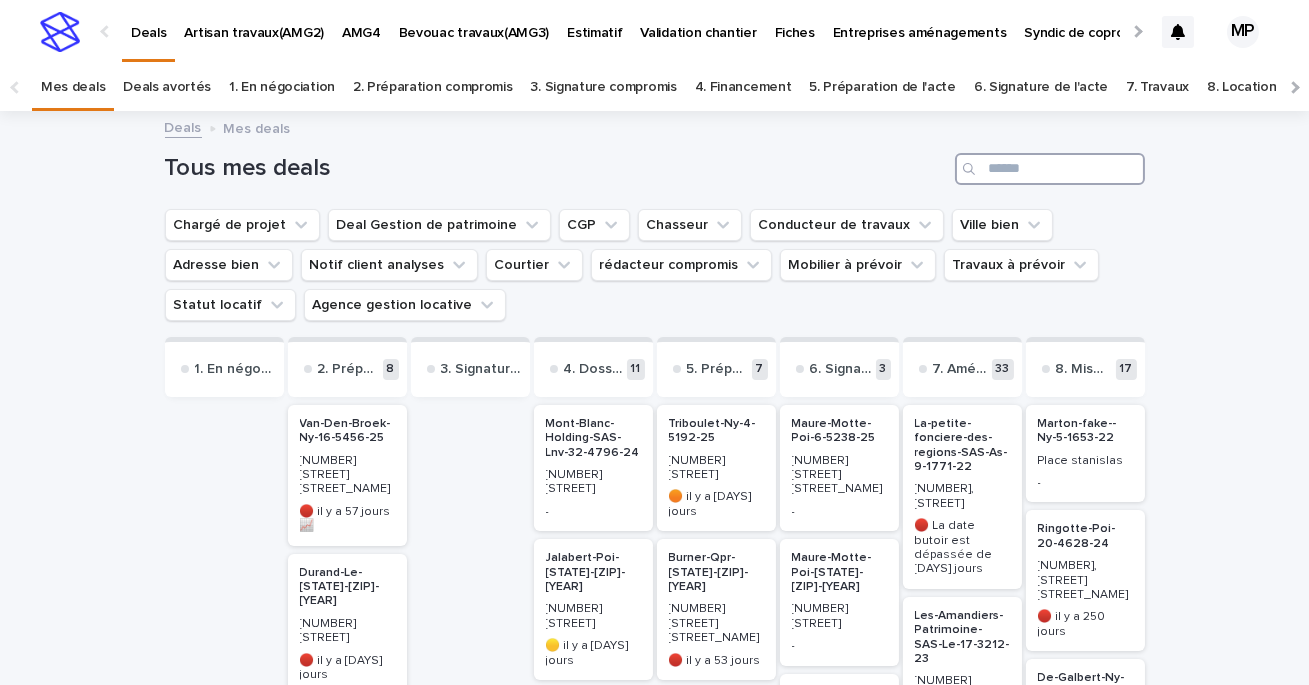 click at bounding box center [1050, 169] 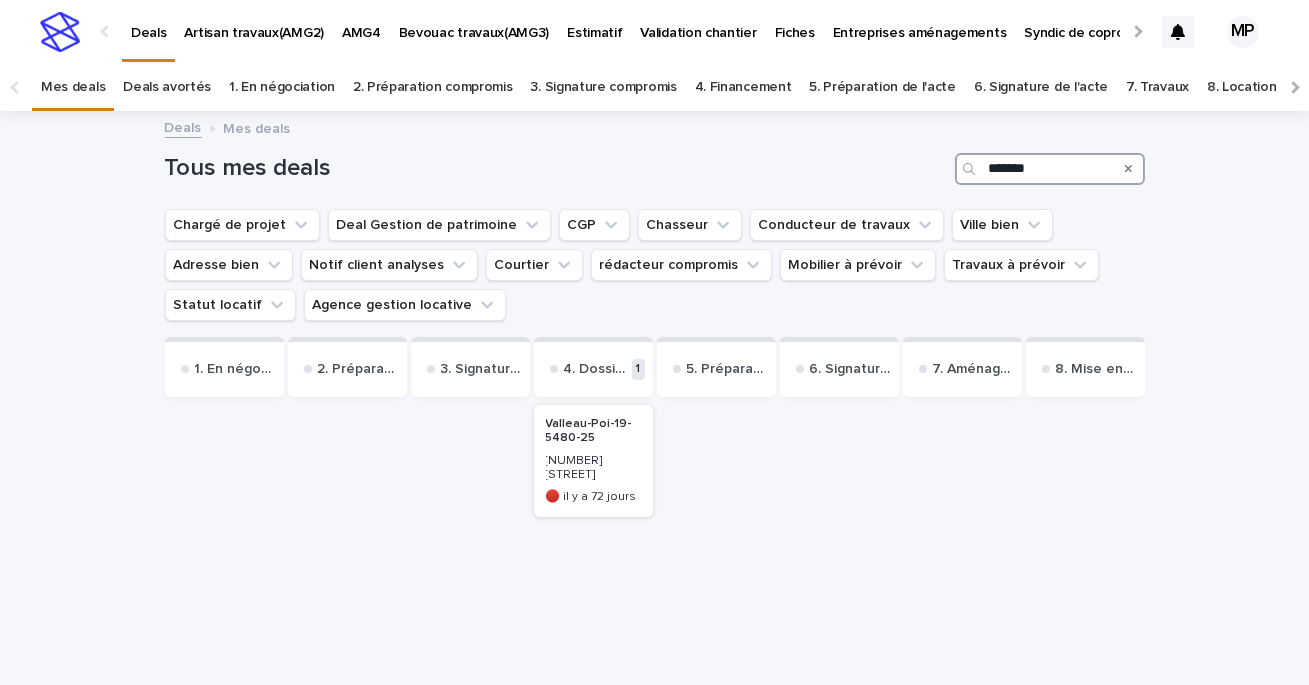 type on "*******" 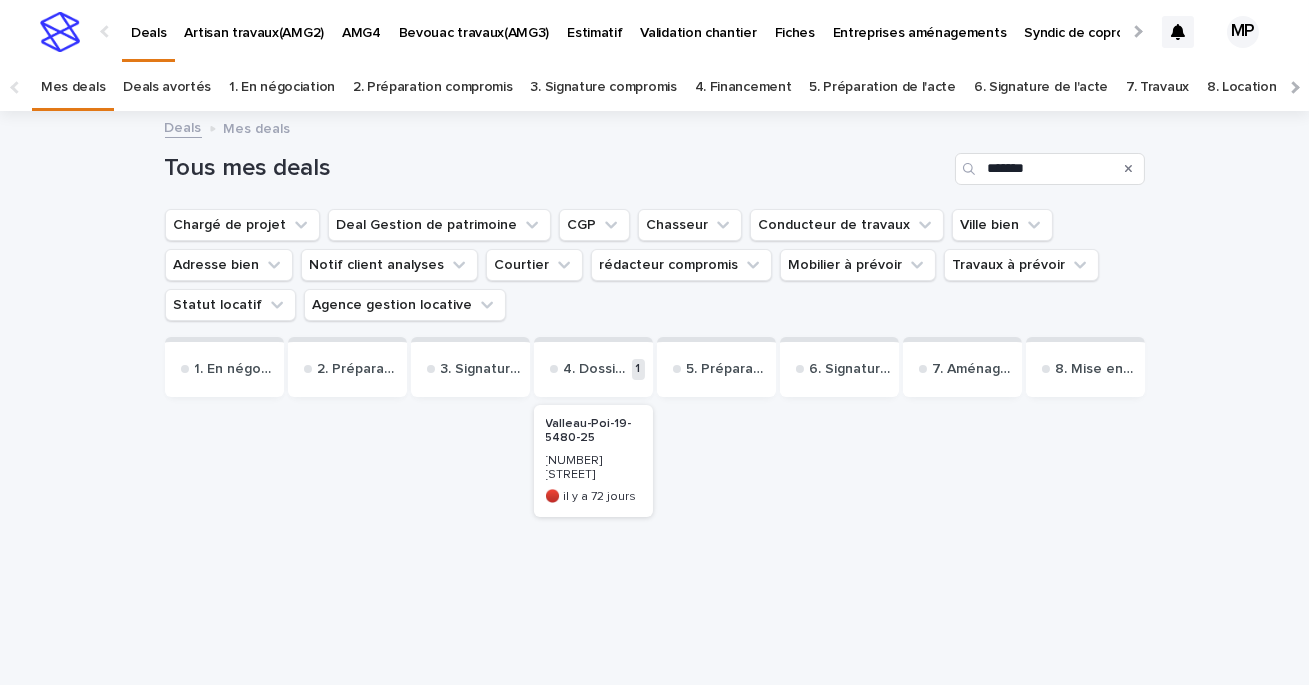 click on "Valleau-Poi-19-5480-25" at bounding box center [593, 431] 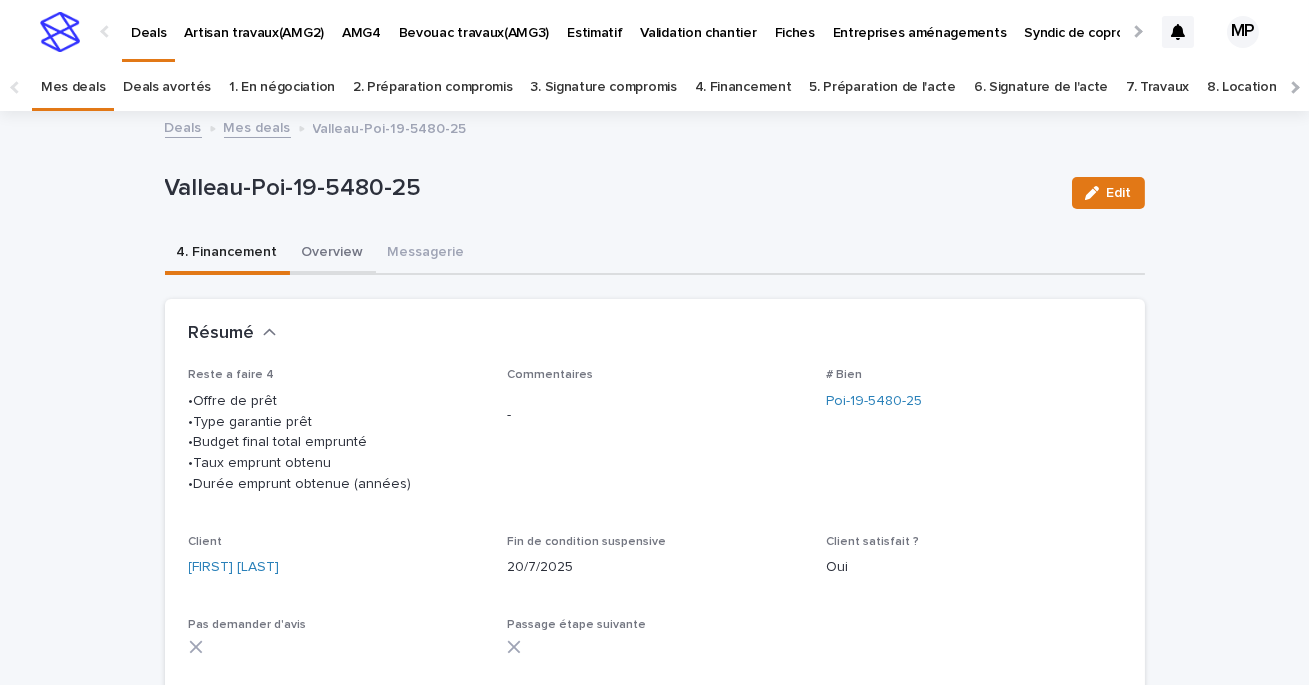 click on "Overview" at bounding box center [333, 254] 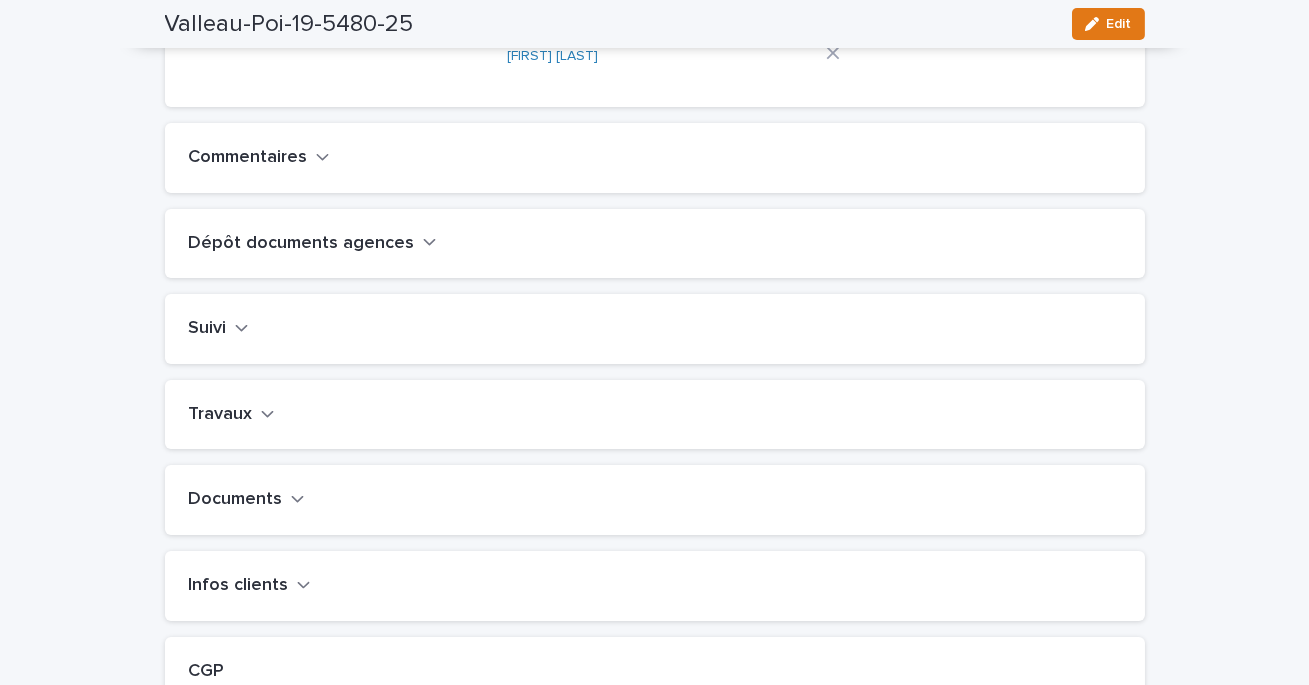 scroll, scrollTop: 739, scrollLeft: 0, axis: vertical 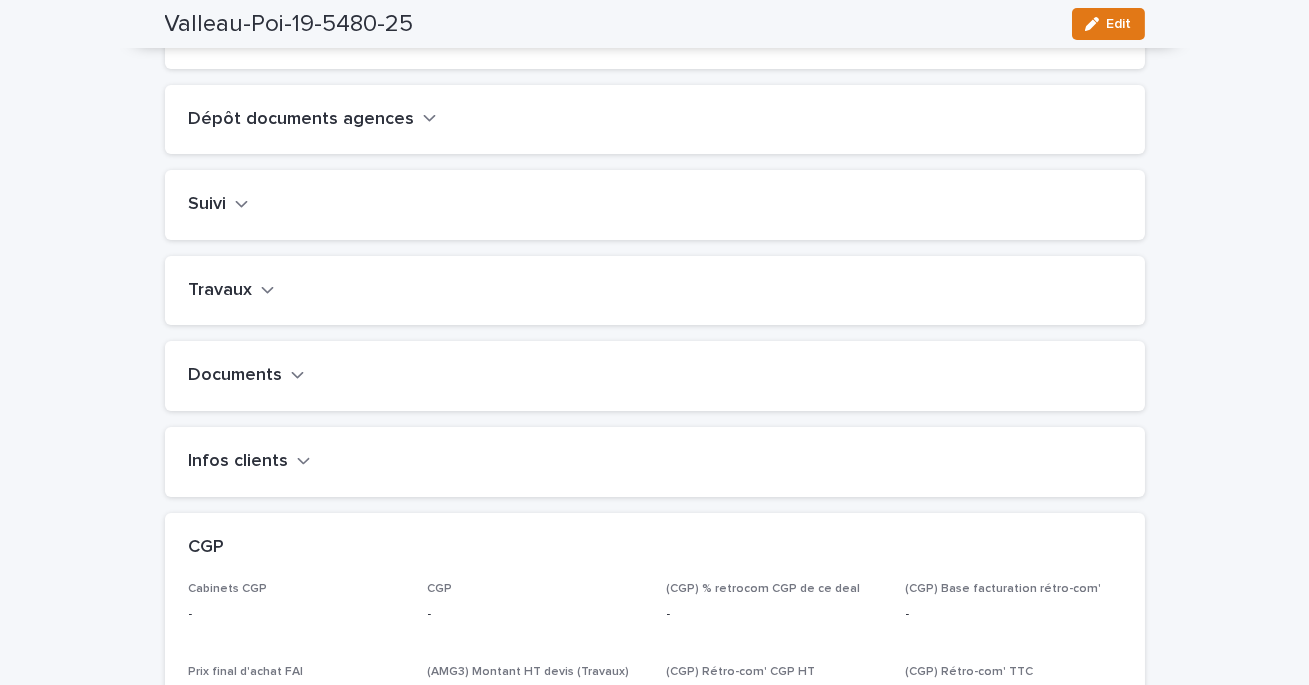 click on "Travaux" at bounding box center [221, 291] 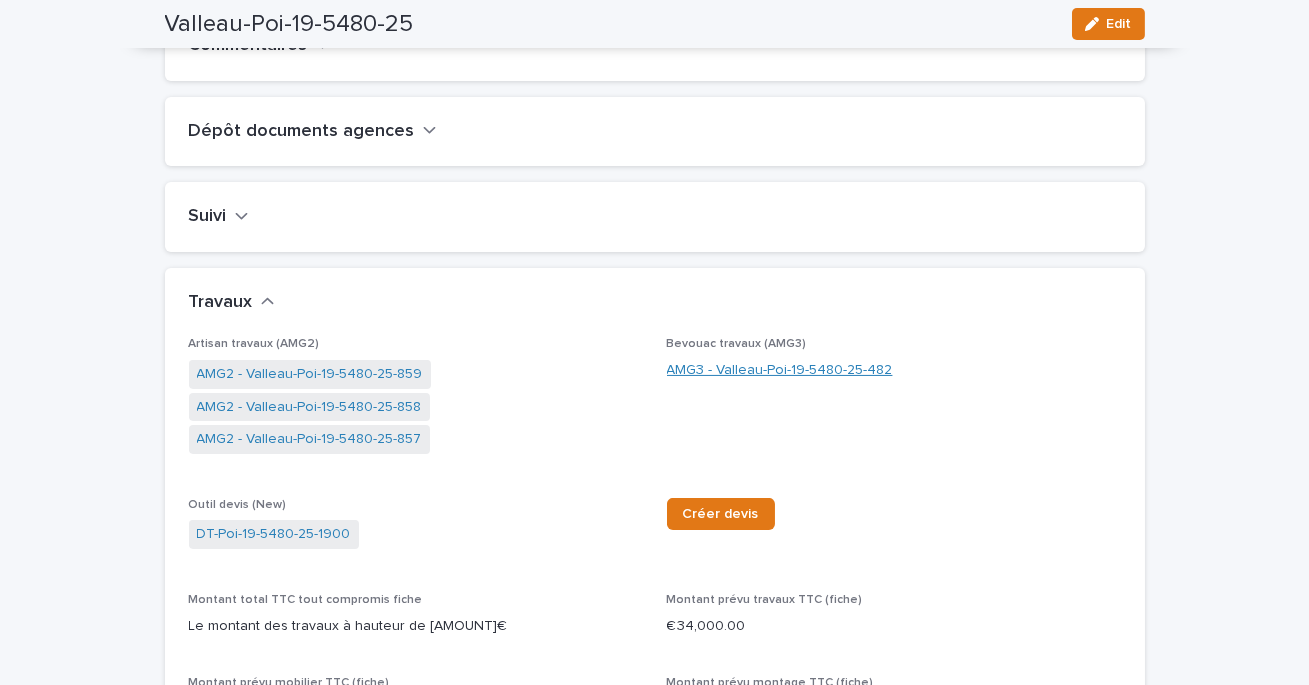 click on "AMG3 - Valleau-Poi-19-5480-25-482" at bounding box center [780, 370] 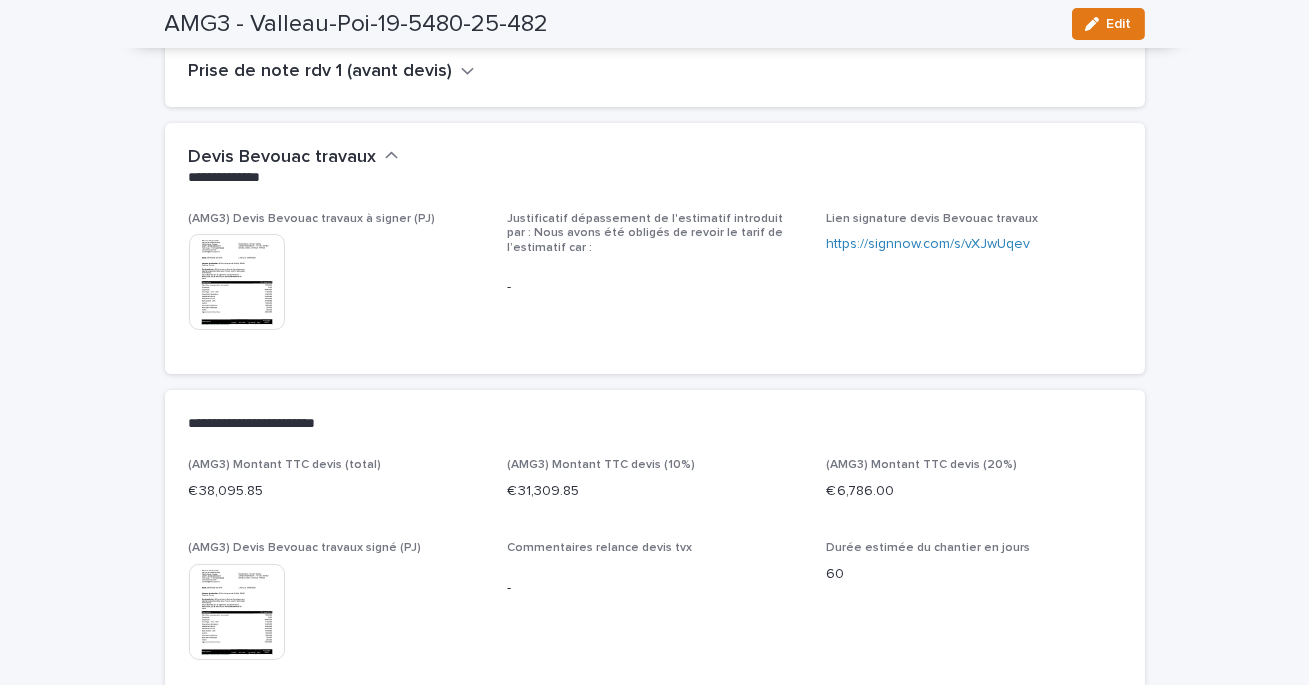 scroll, scrollTop: 610, scrollLeft: 0, axis: vertical 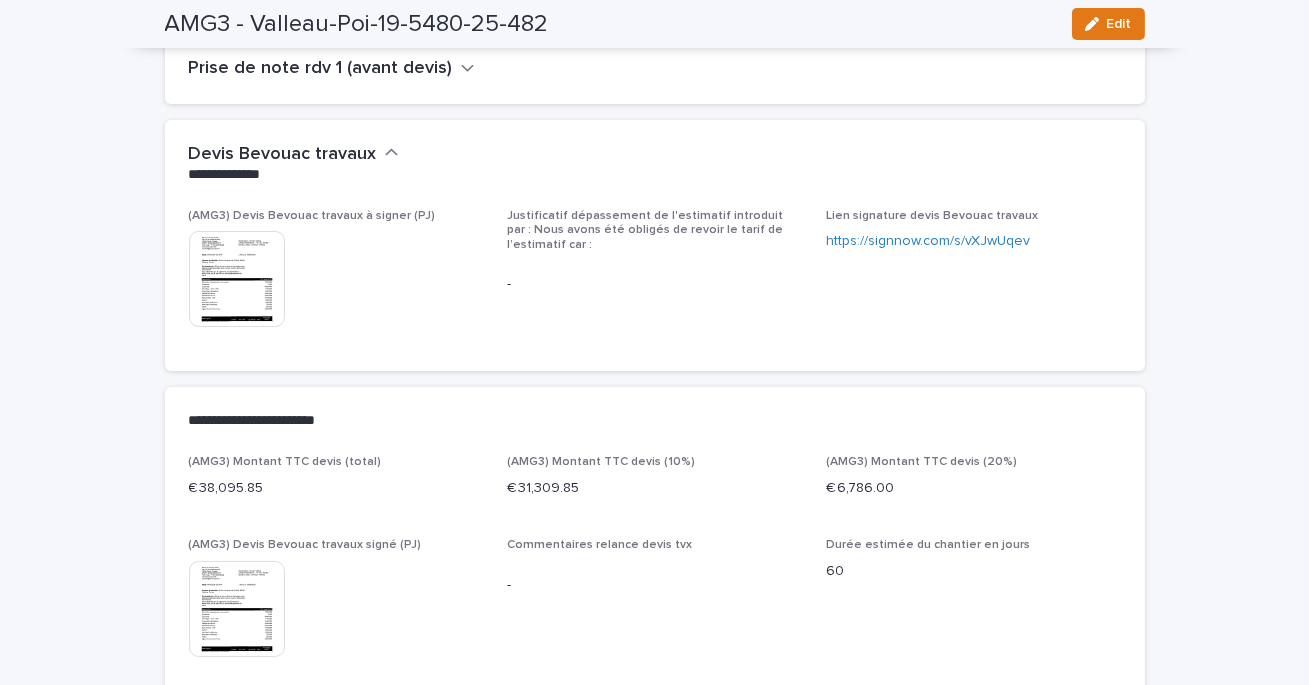 click at bounding box center [237, 279] 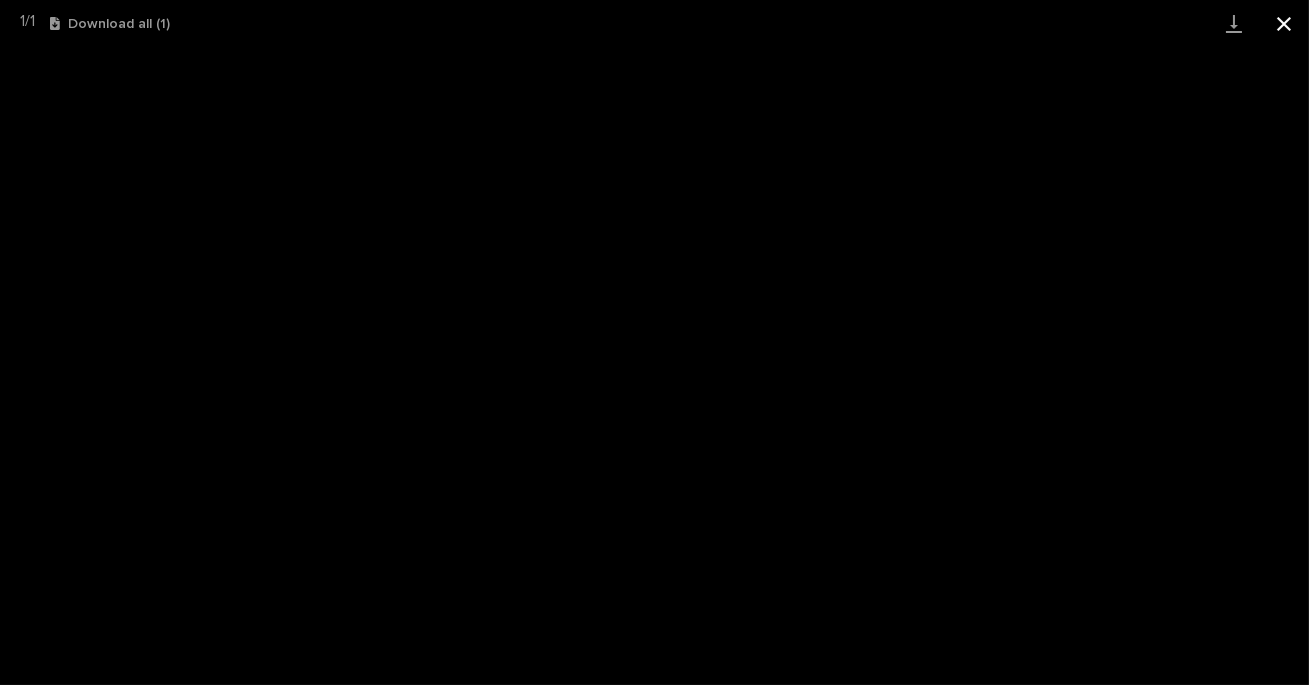 click at bounding box center (1284, 23) 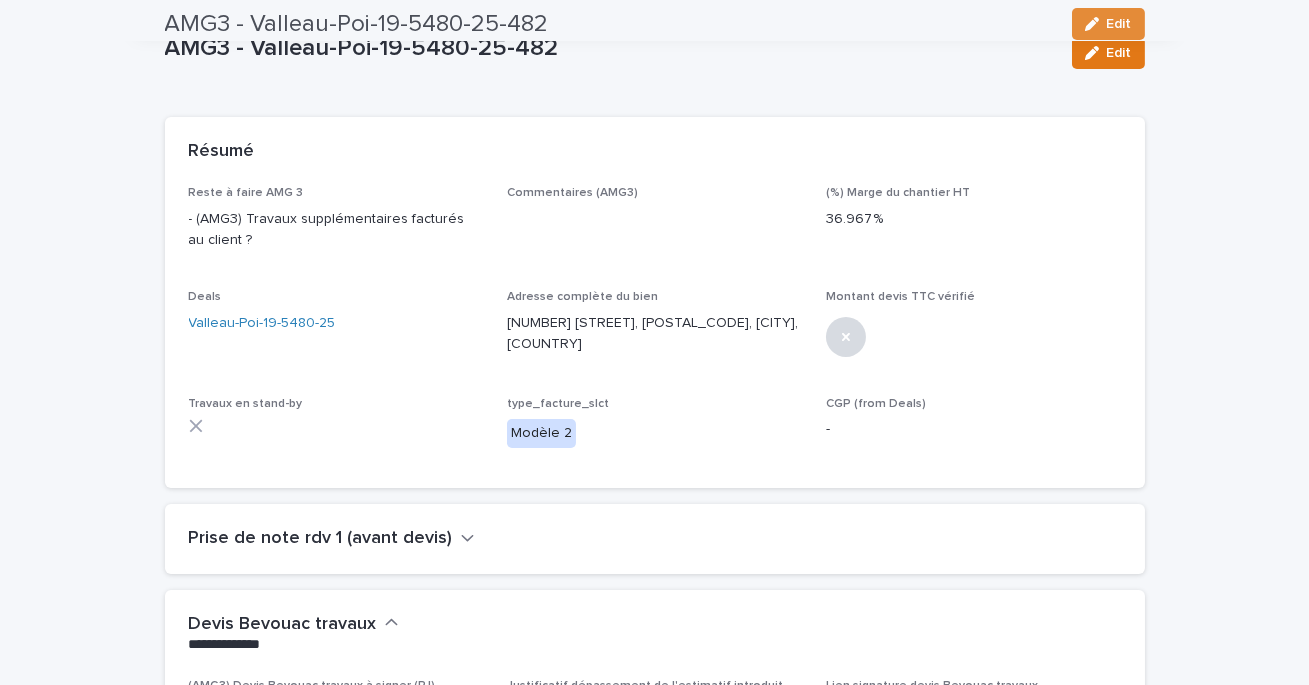 scroll, scrollTop: 0, scrollLeft: 0, axis: both 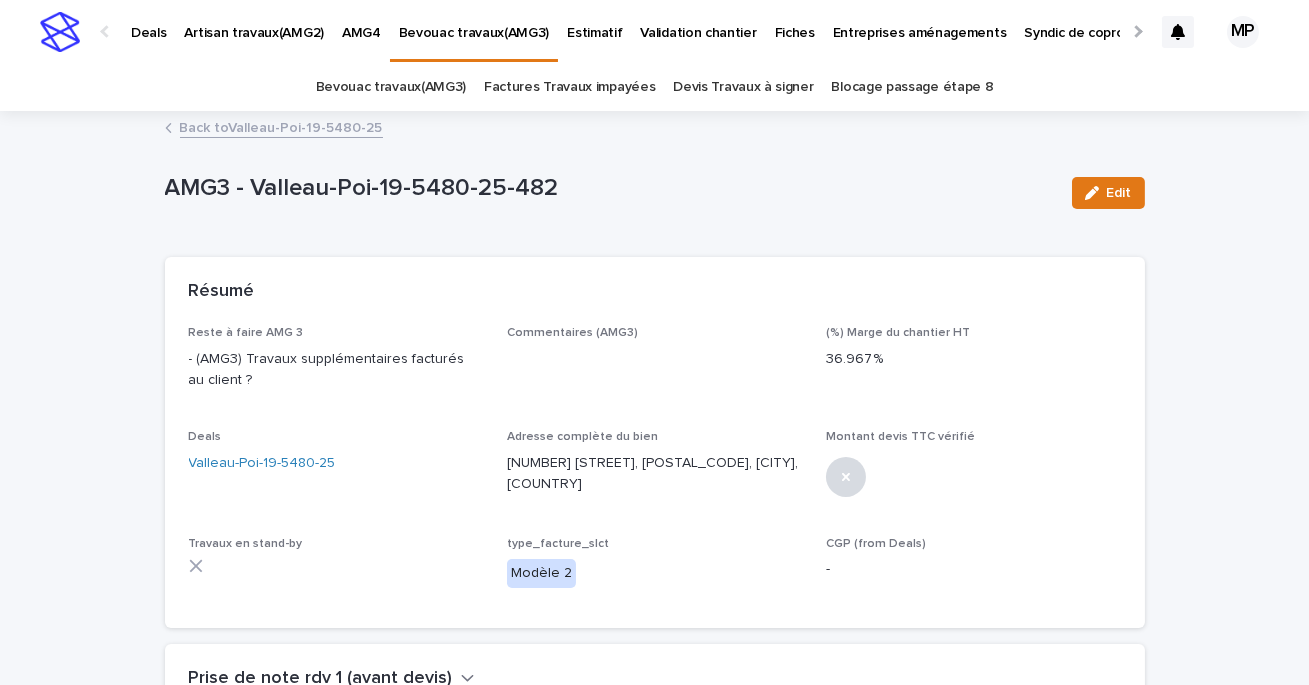 click on "Back to  Valleau-Poi-[ZIP]-[YEAR]" at bounding box center [281, 126] 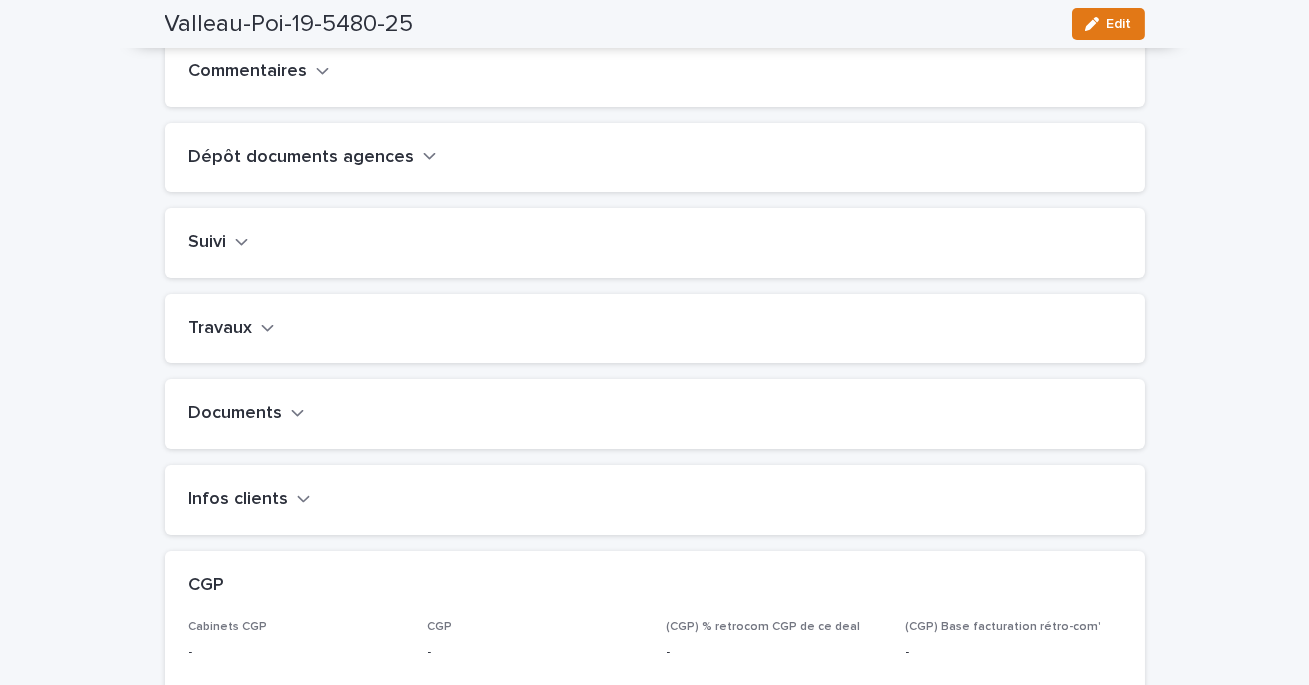 scroll, scrollTop: 715, scrollLeft: 0, axis: vertical 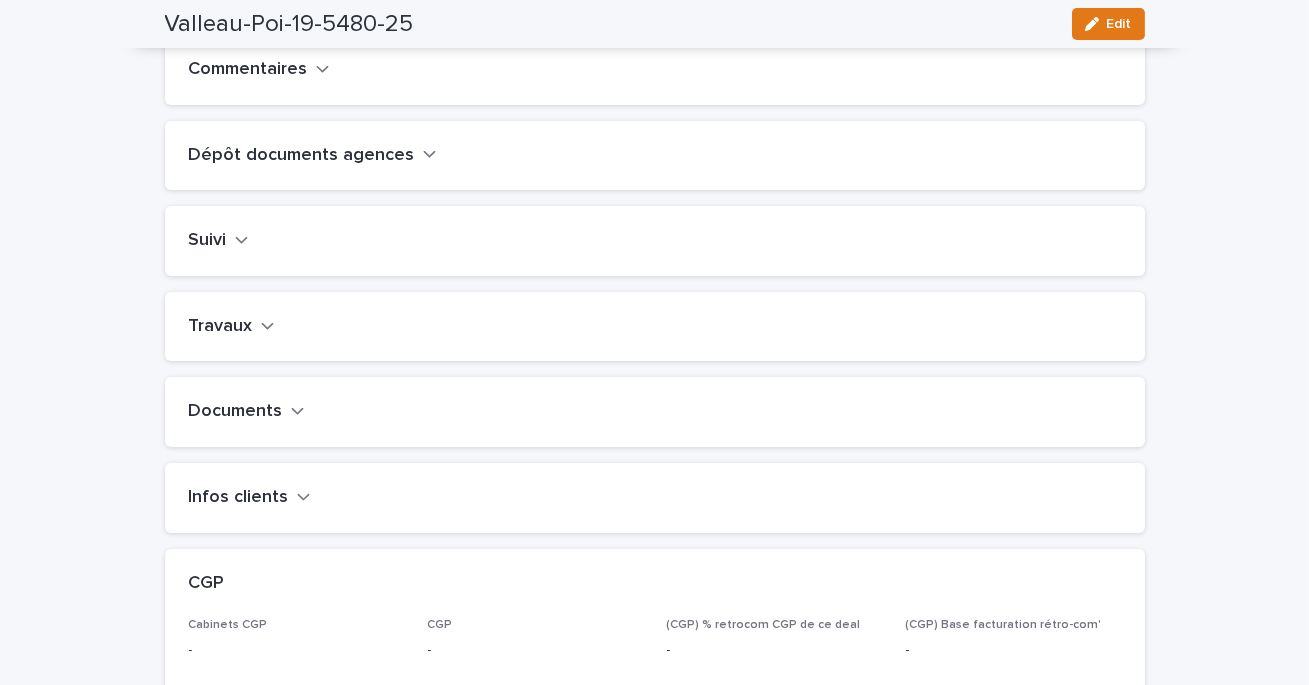 click on "Travaux" at bounding box center (221, 327) 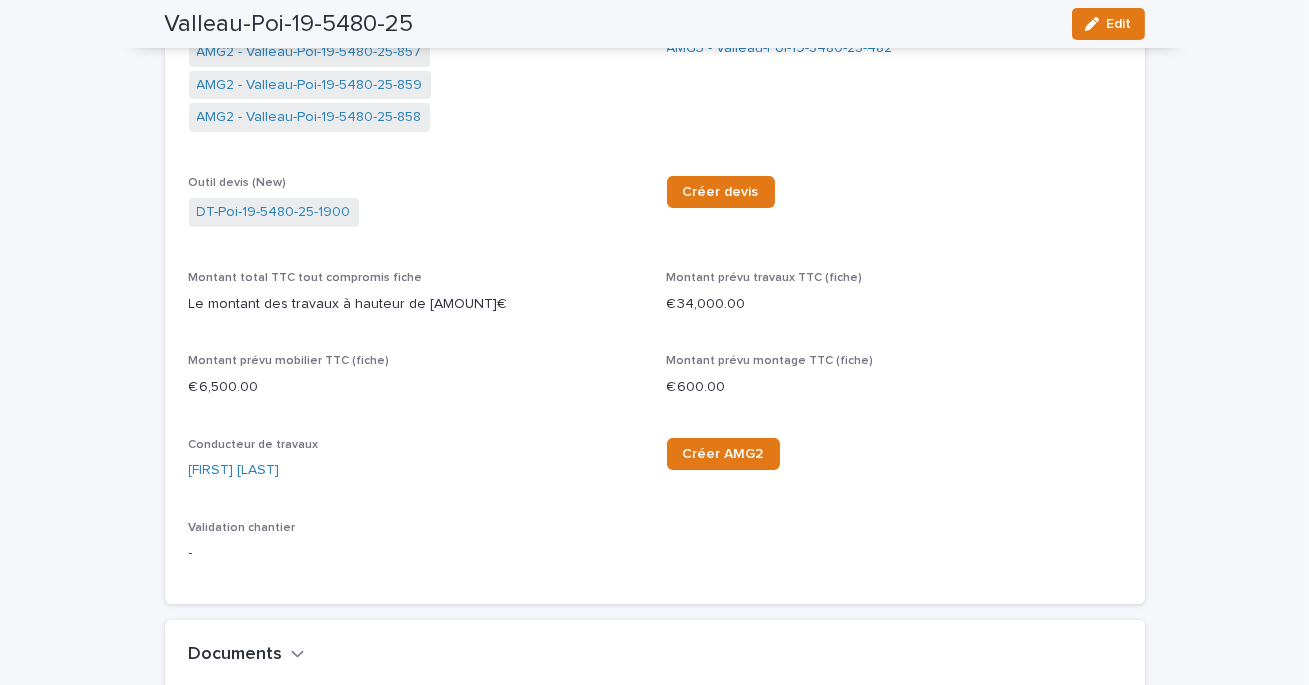 scroll, scrollTop: 987, scrollLeft: 0, axis: vertical 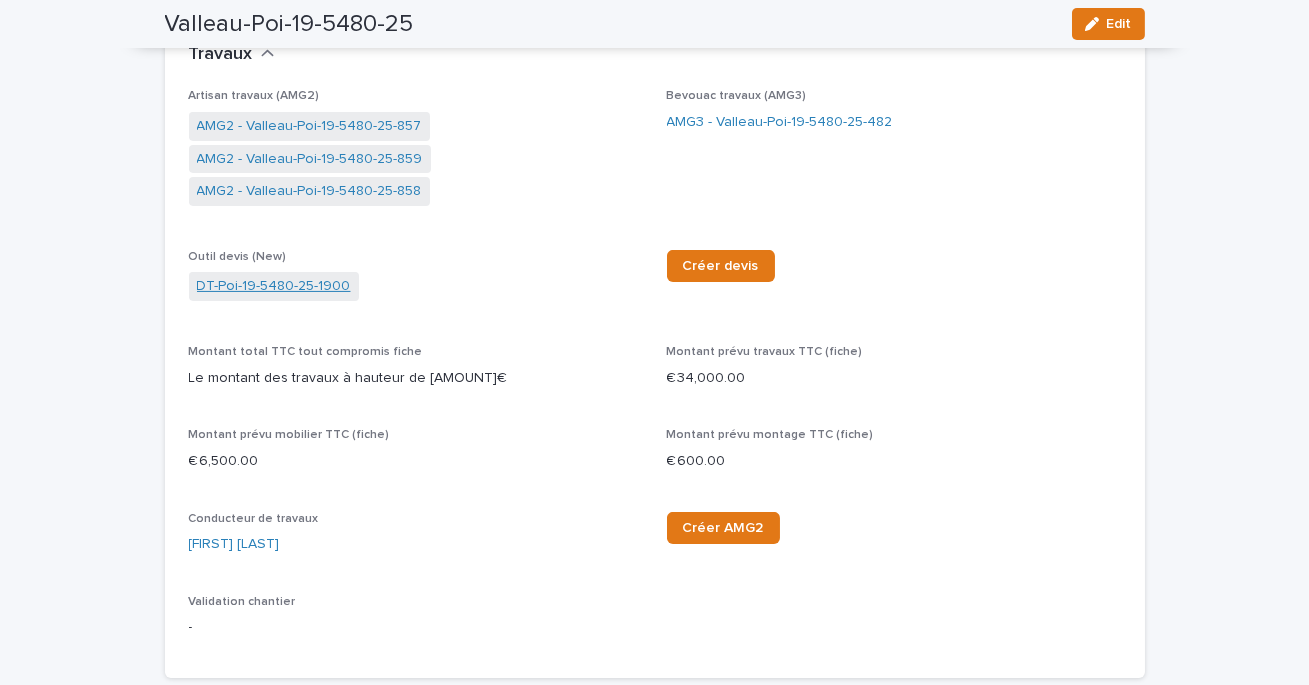 click on "DT-Poi-19-5480-25-1900" at bounding box center (274, 286) 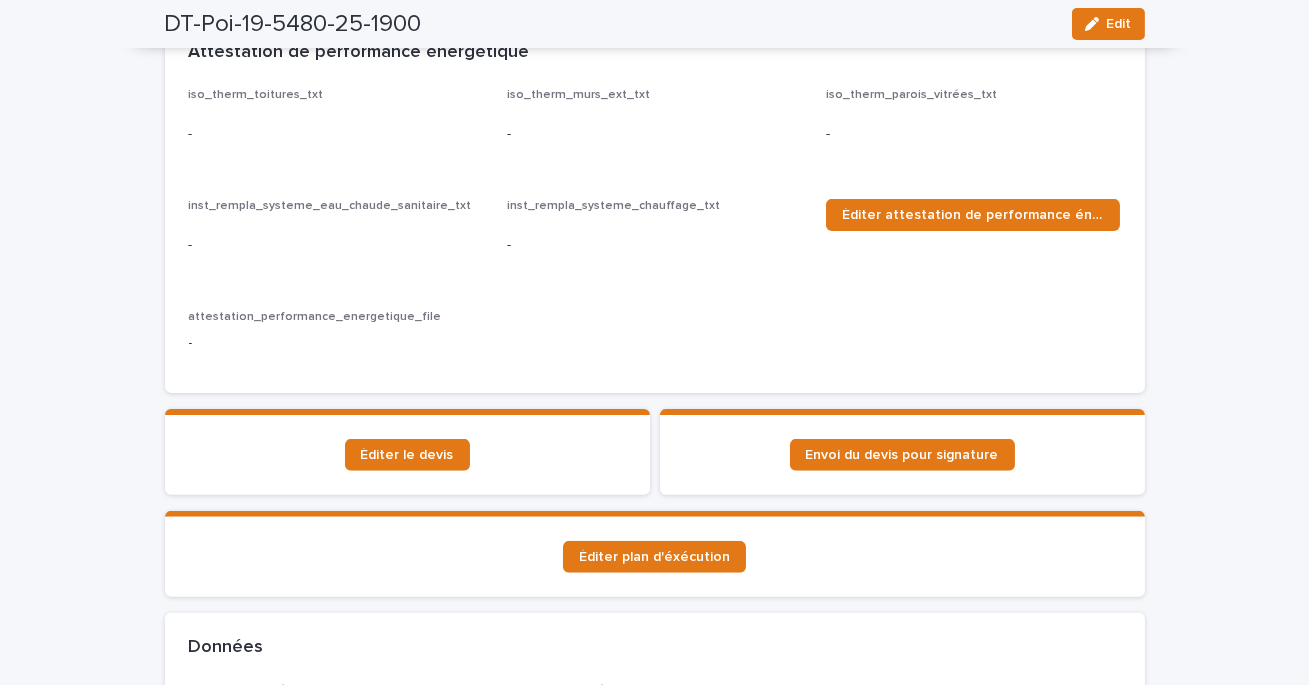 scroll, scrollTop: 1310, scrollLeft: 0, axis: vertical 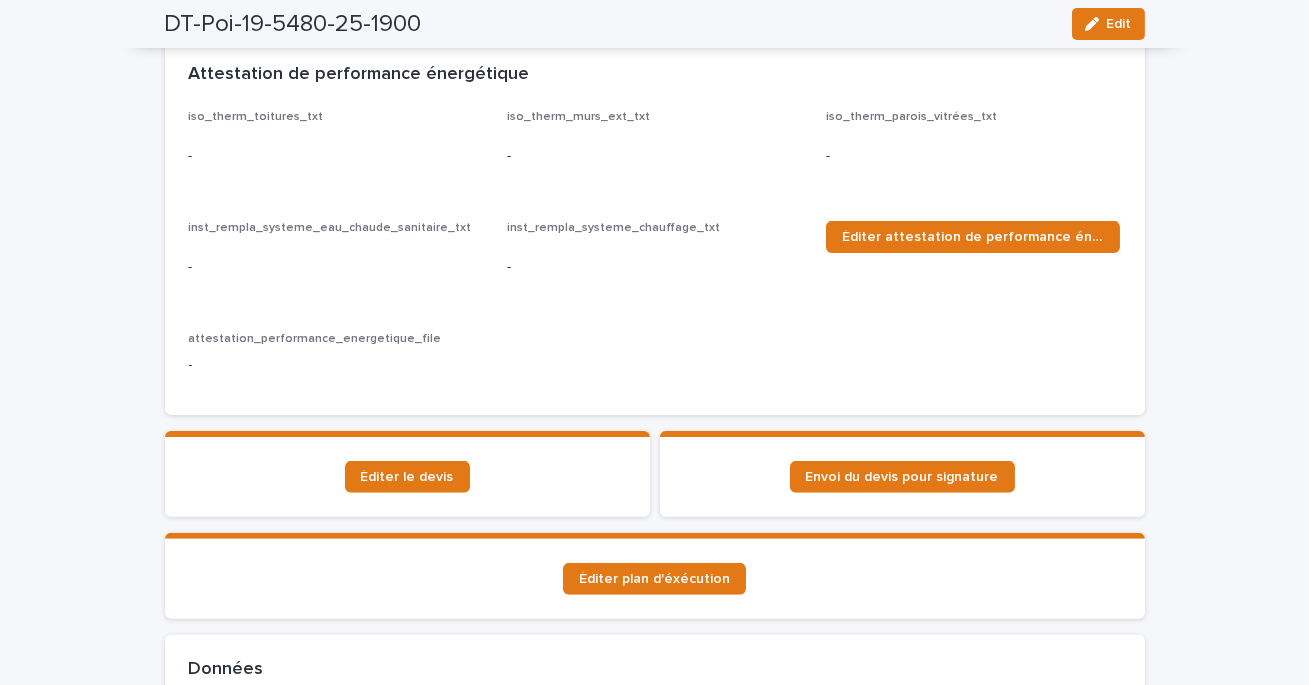 click at bounding box center (237, -68) 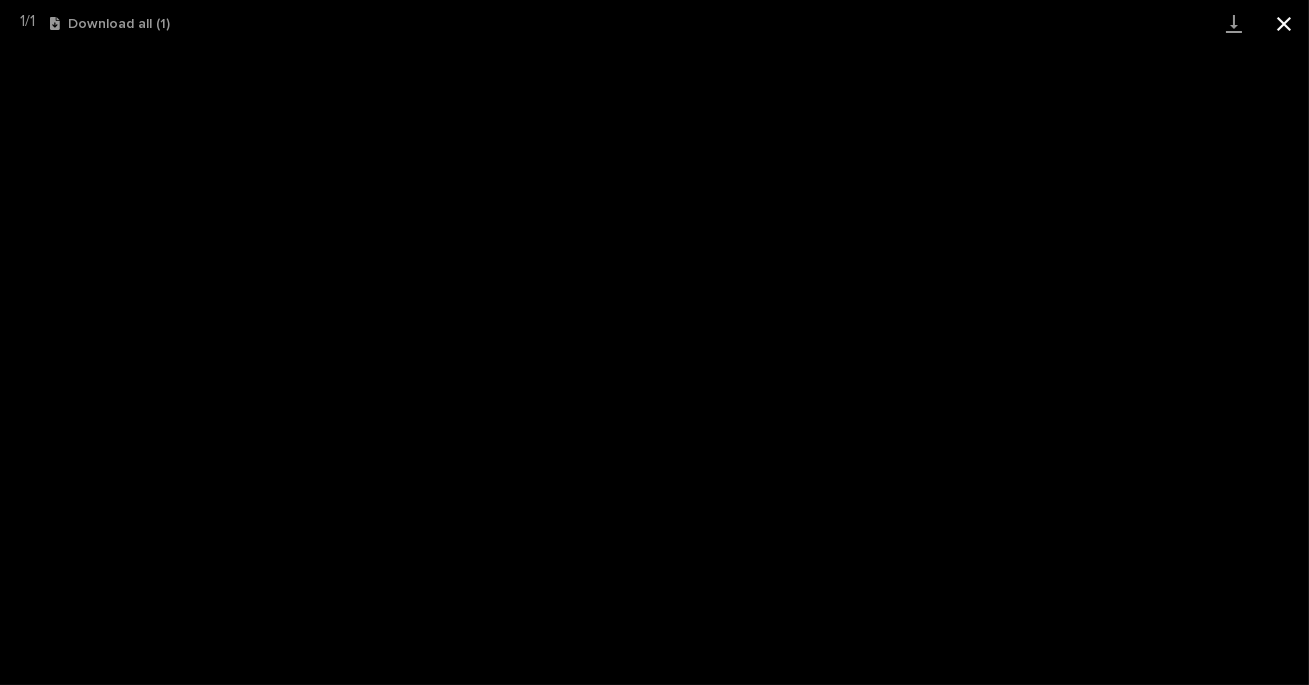 click at bounding box center [1284, 23] 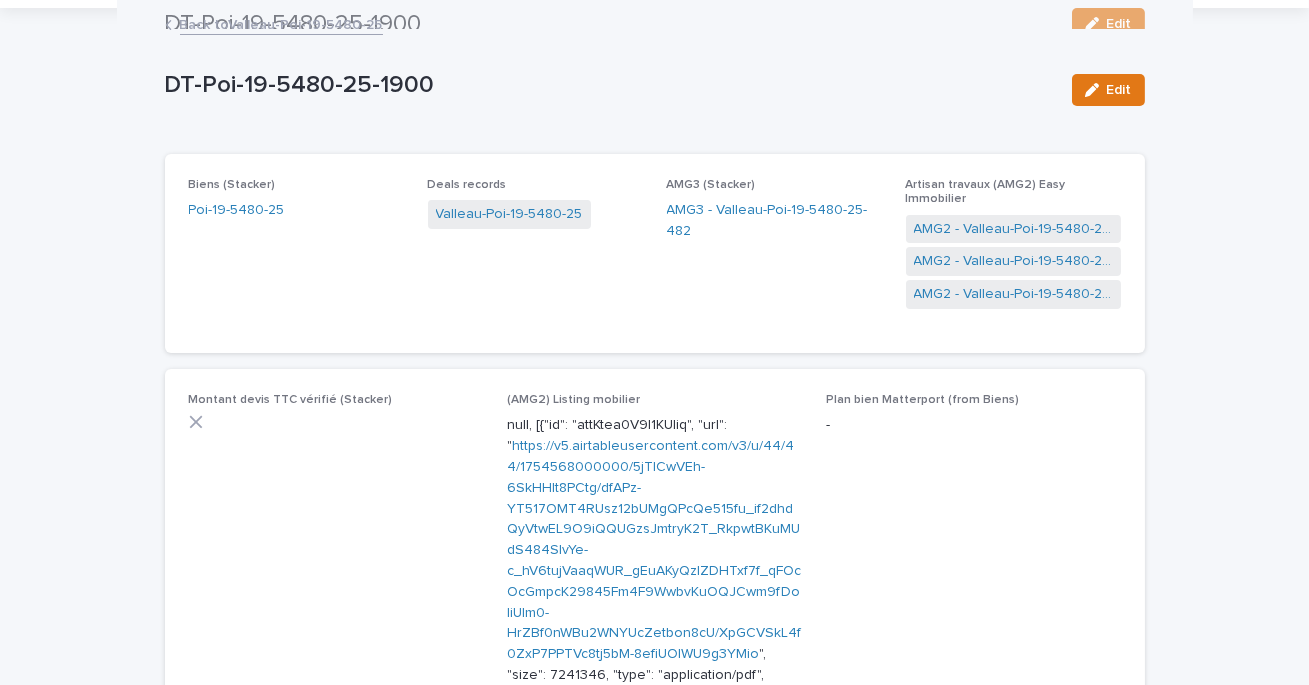 scroll, scrollTop: 0, scrollLeft: 0, axis: both 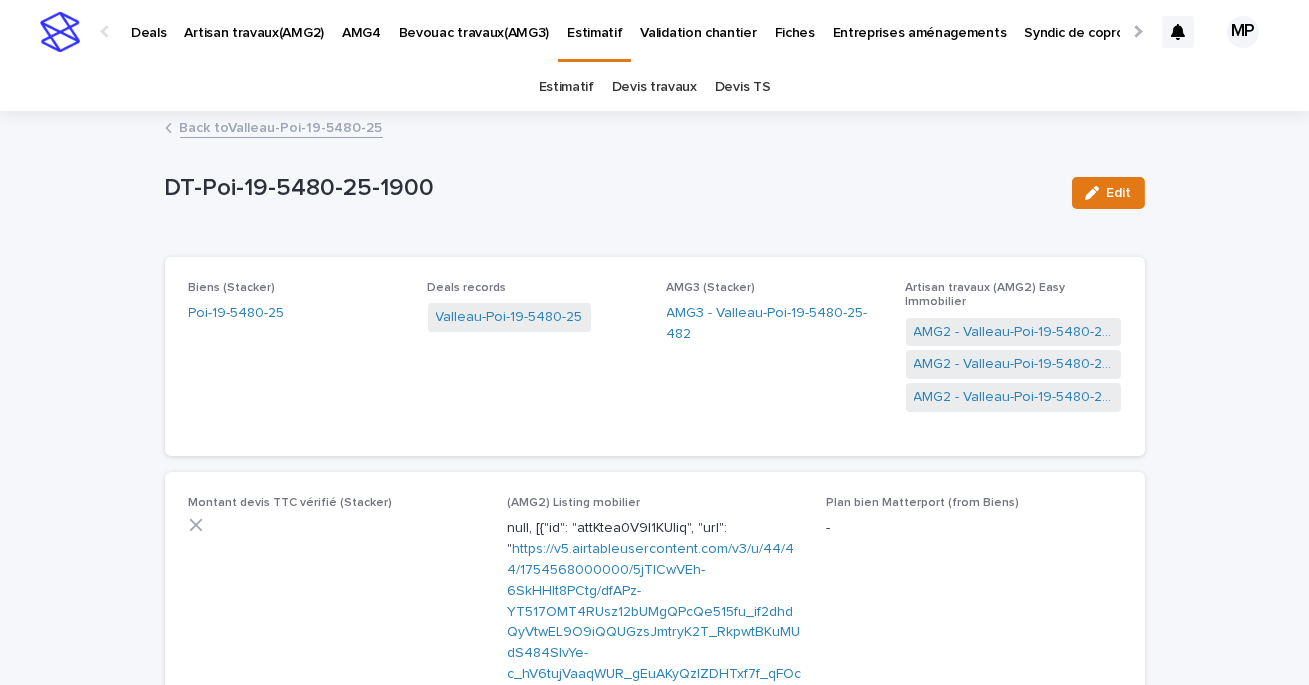 click on "Back to  Valleau-Poi-[ZIP]-[YEAR]" at bounding box center (281, 126) 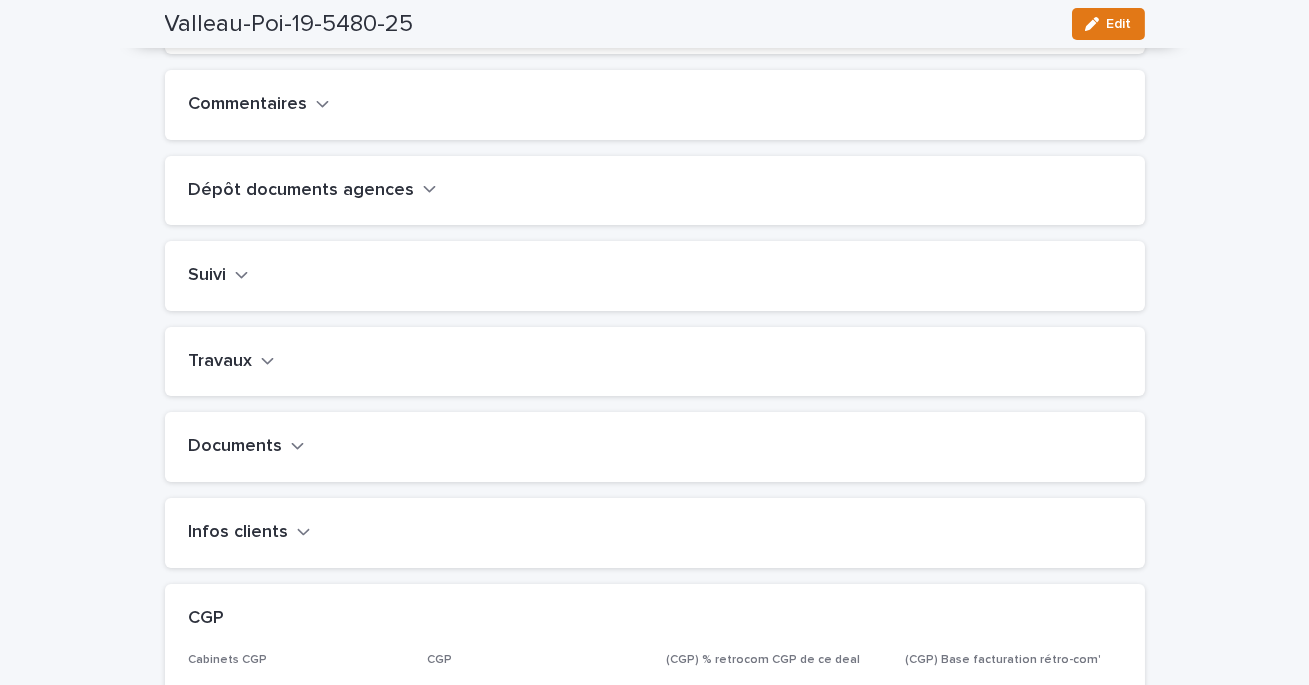 scroll, scrollTop: 681, scrollLeft: 0, axis: vertical 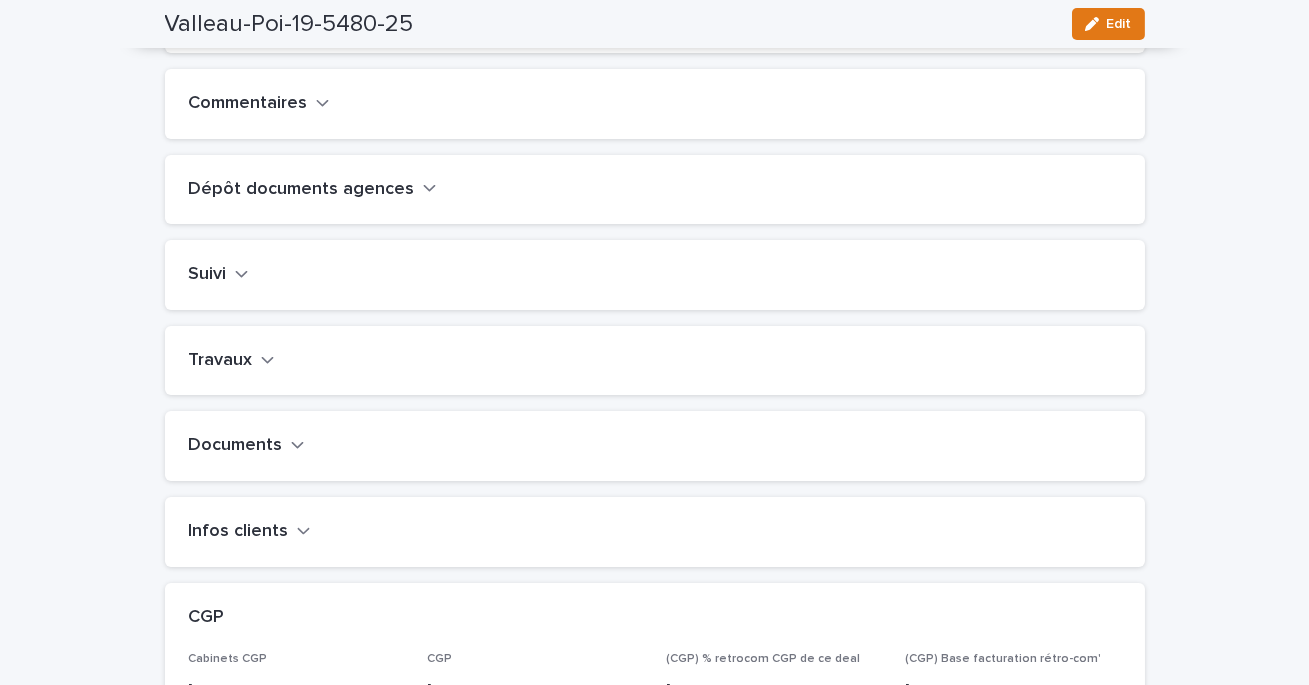 click on "Travaux" at bounding box center [232, 361] 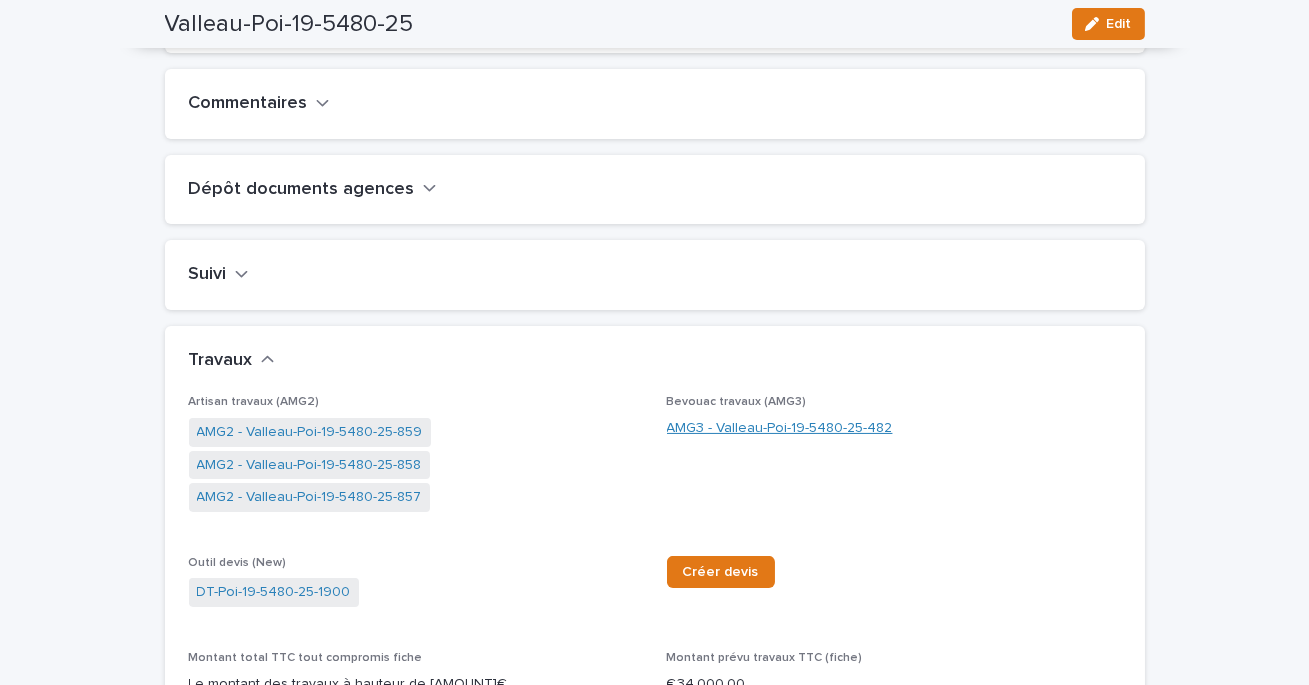 click on "AMG3 - Valleau-Poi-19-5480-25-482" at bounding box center [780, 428] 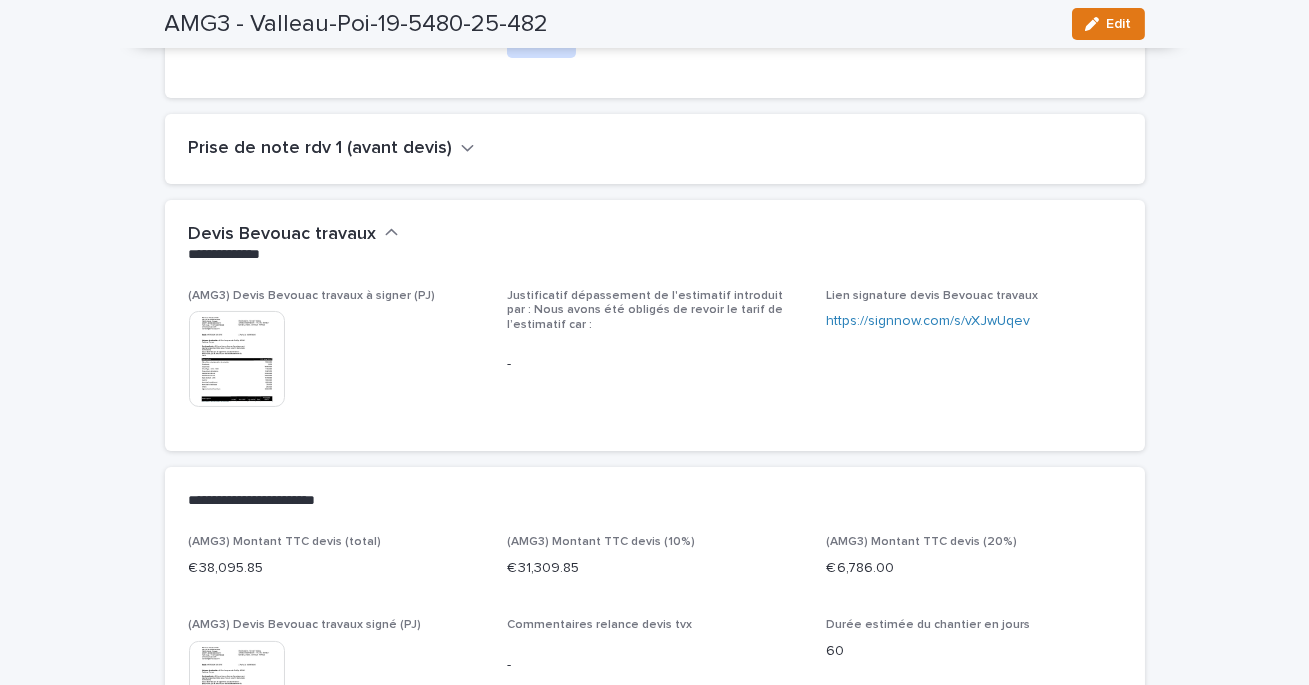 scroll, scrollTop: 534, scrollLeft: 0, axis: vertical 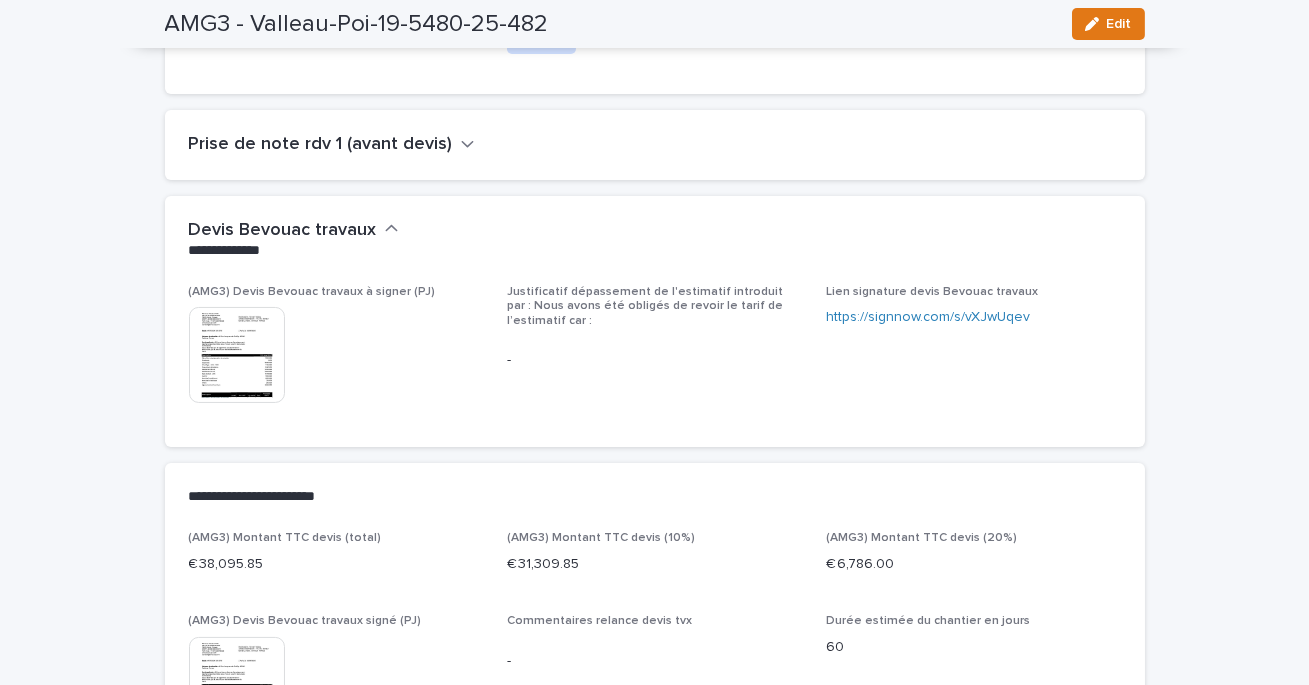 click at bounding box center [237, 355] 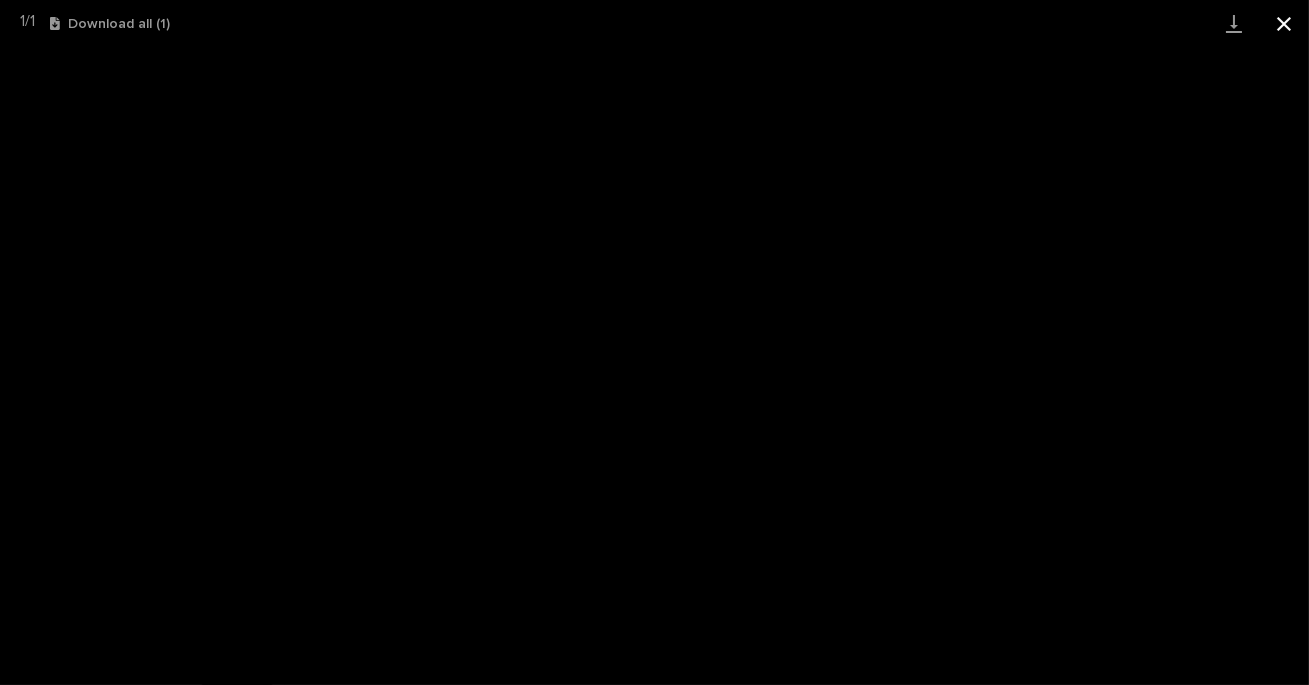 click at bounding box center (1284, 23) 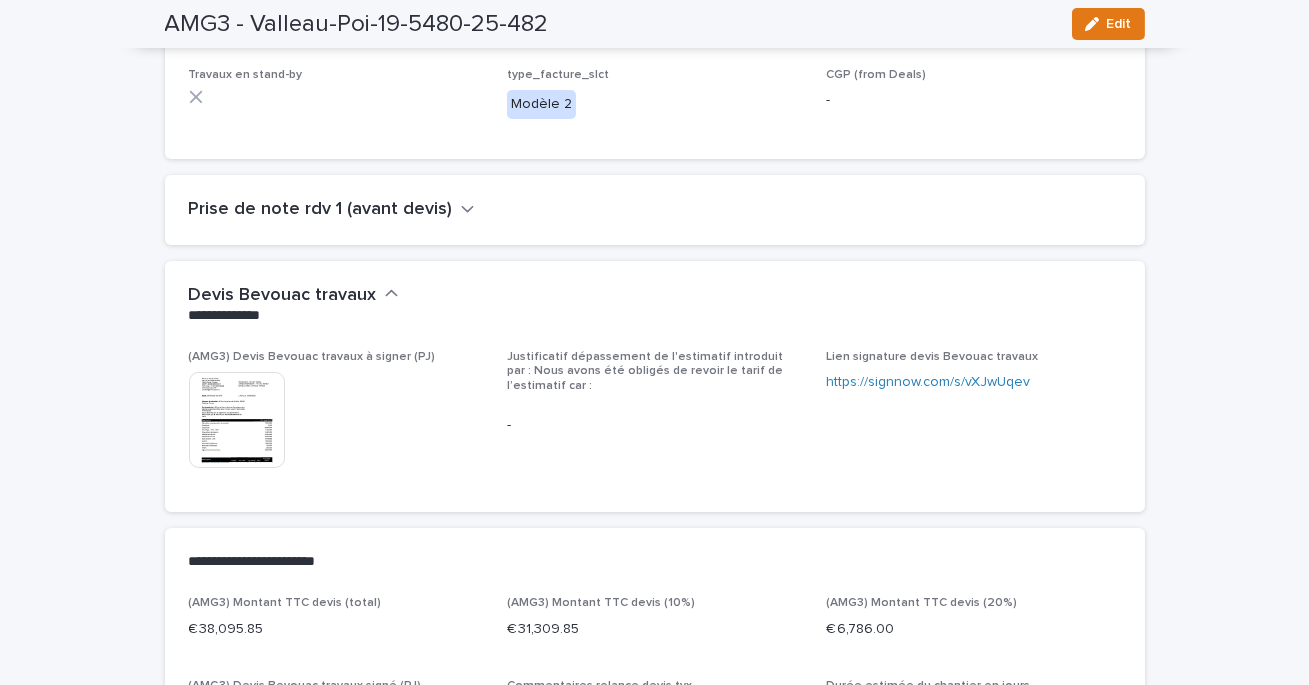 scroll, scrollTop: 0, scrollLeft: 0, axis: both 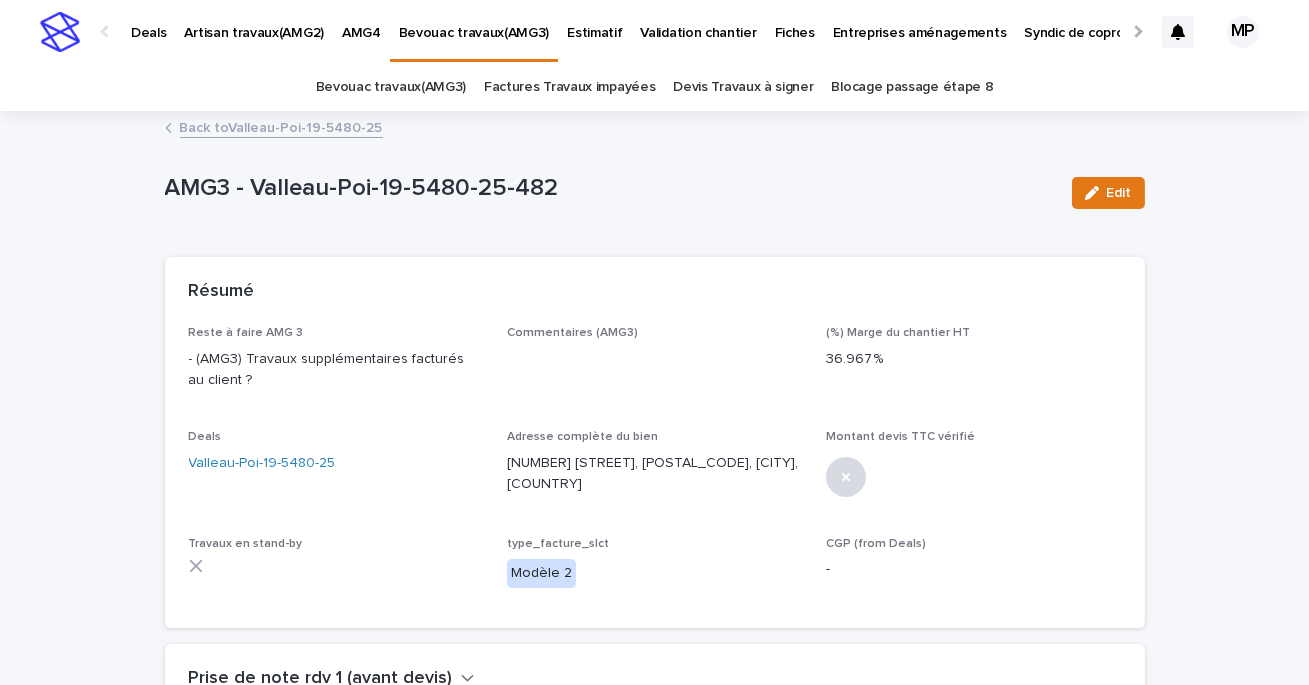 click on "Back to  Valleau-Poi-[ZIP]-[YEAR]" at bounding box center [281, 126] 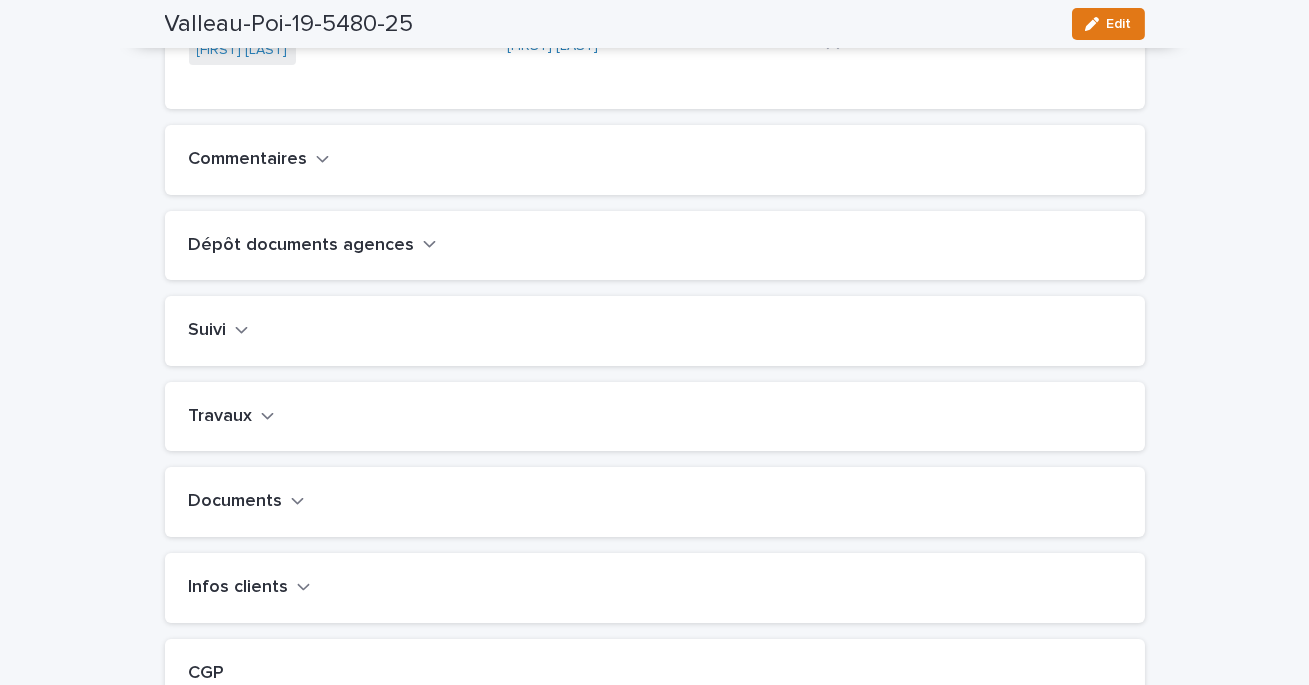 scroll, scrollTop: 631, scrollLeft: 0, axis: vertical 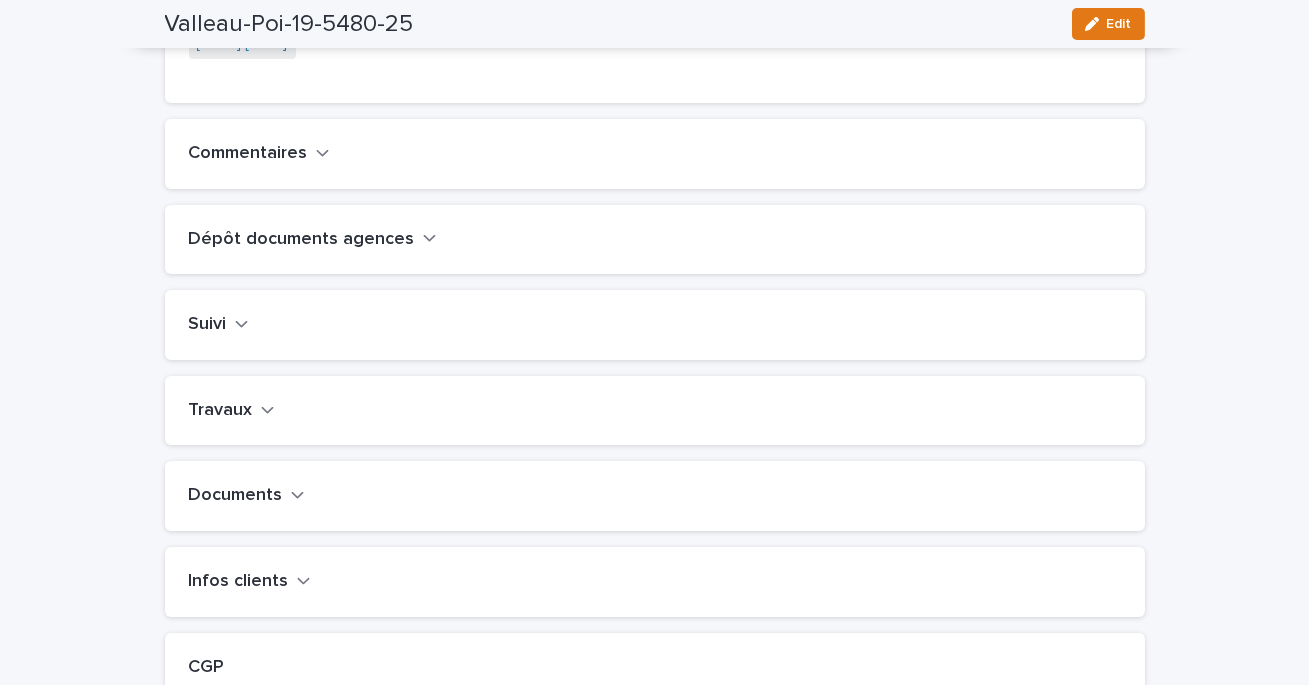 click on "Travaux" at bounding box center (221, 411) 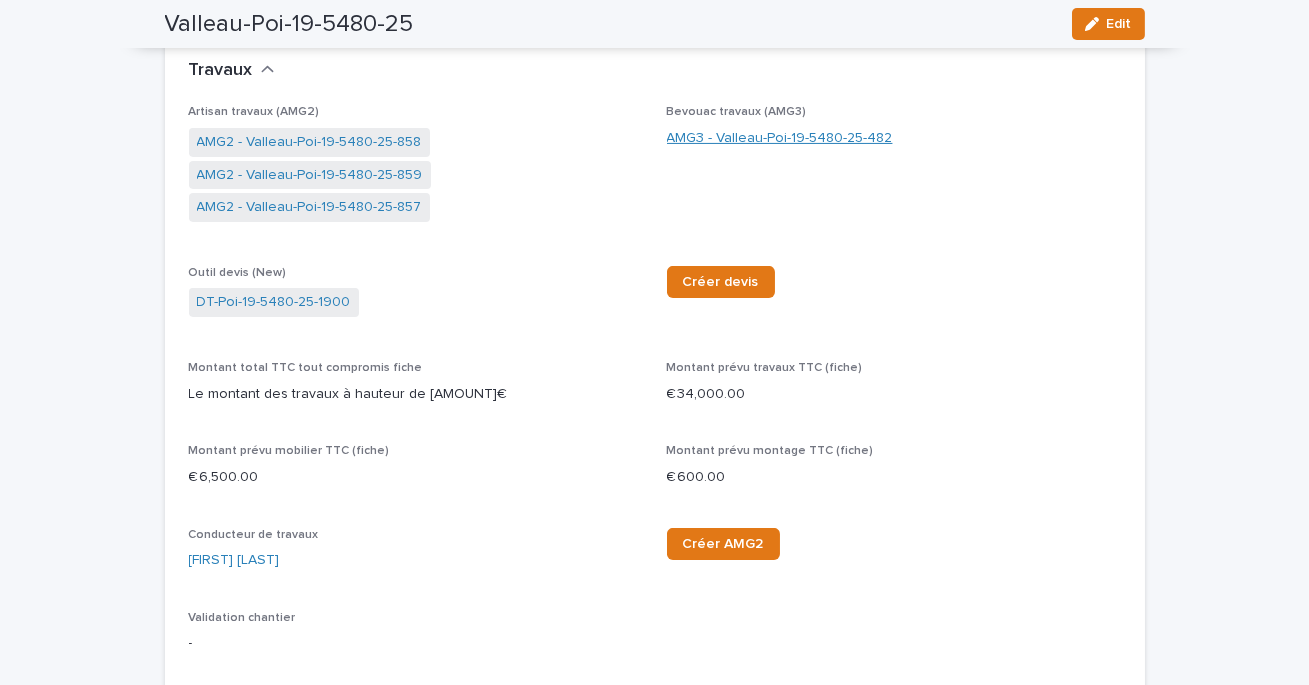 scroll, scrollTop: 977, scrollLeft: 0, axis: vertical 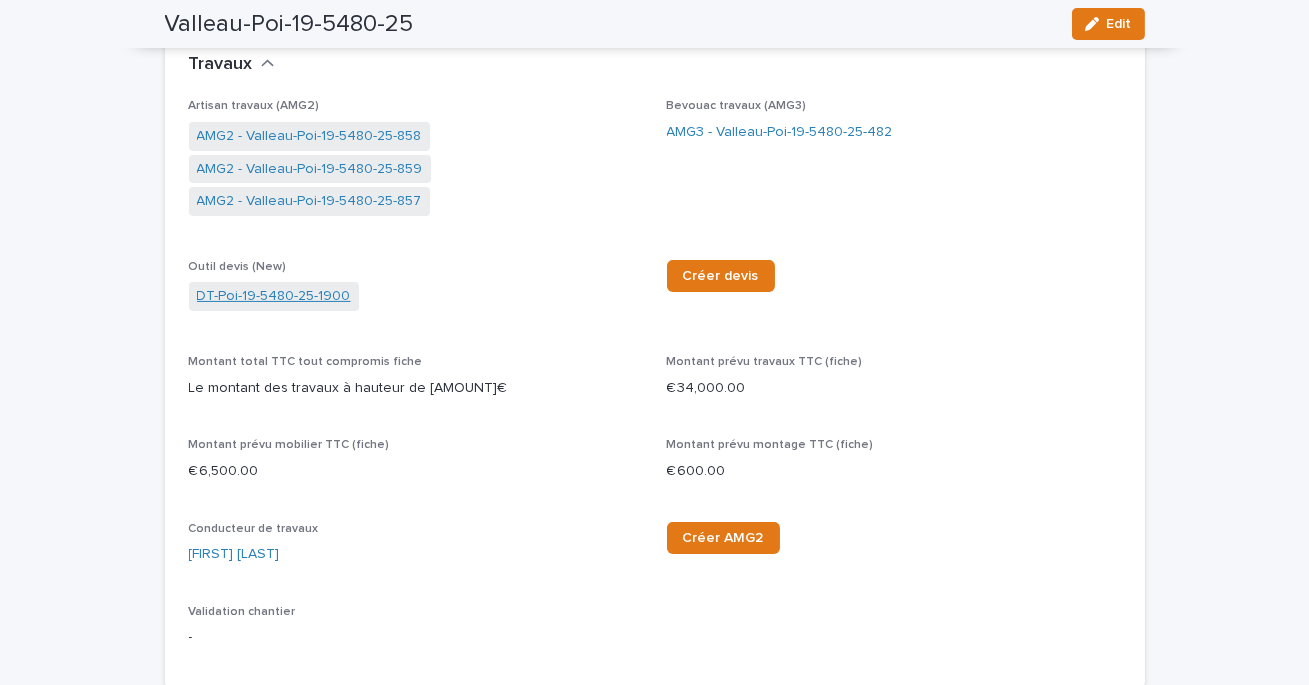 click on "DT-Poi-19-5480-25-1900" at bounding box center [274, 296] 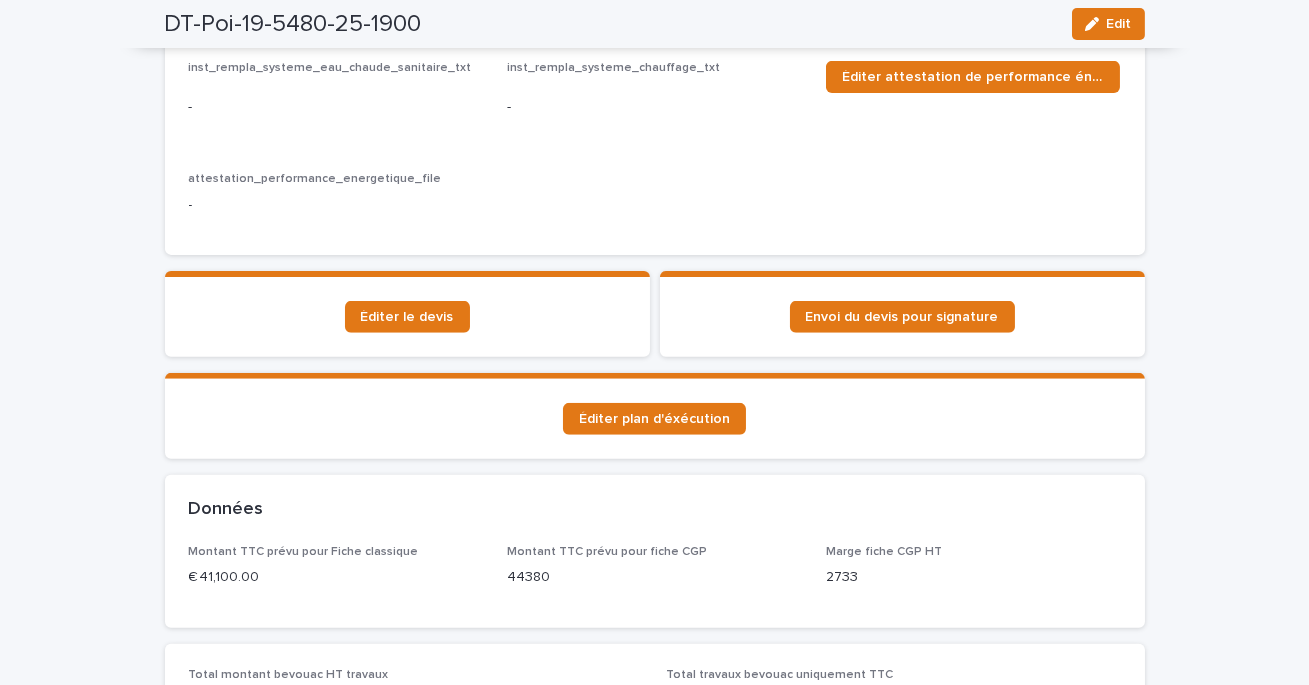 scroll, scrollTop: 1261, scrollLeft: 0, axis: vertical 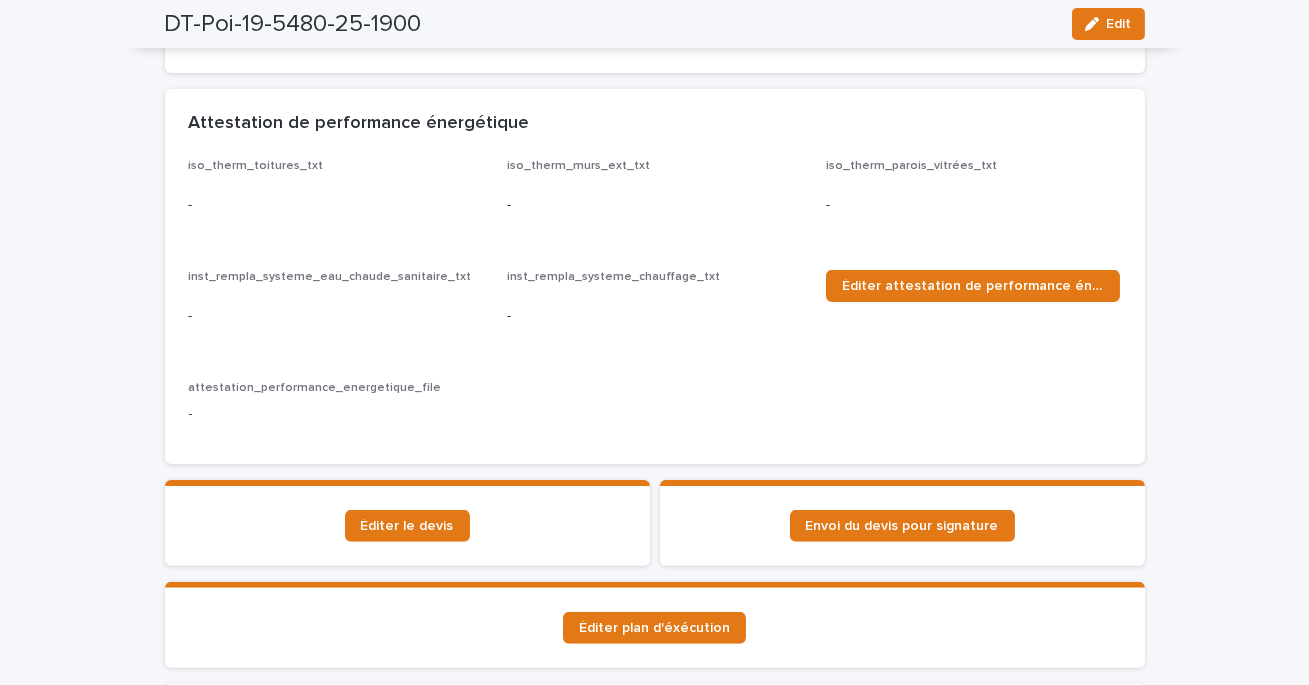 click at bounding box center [237, -19] 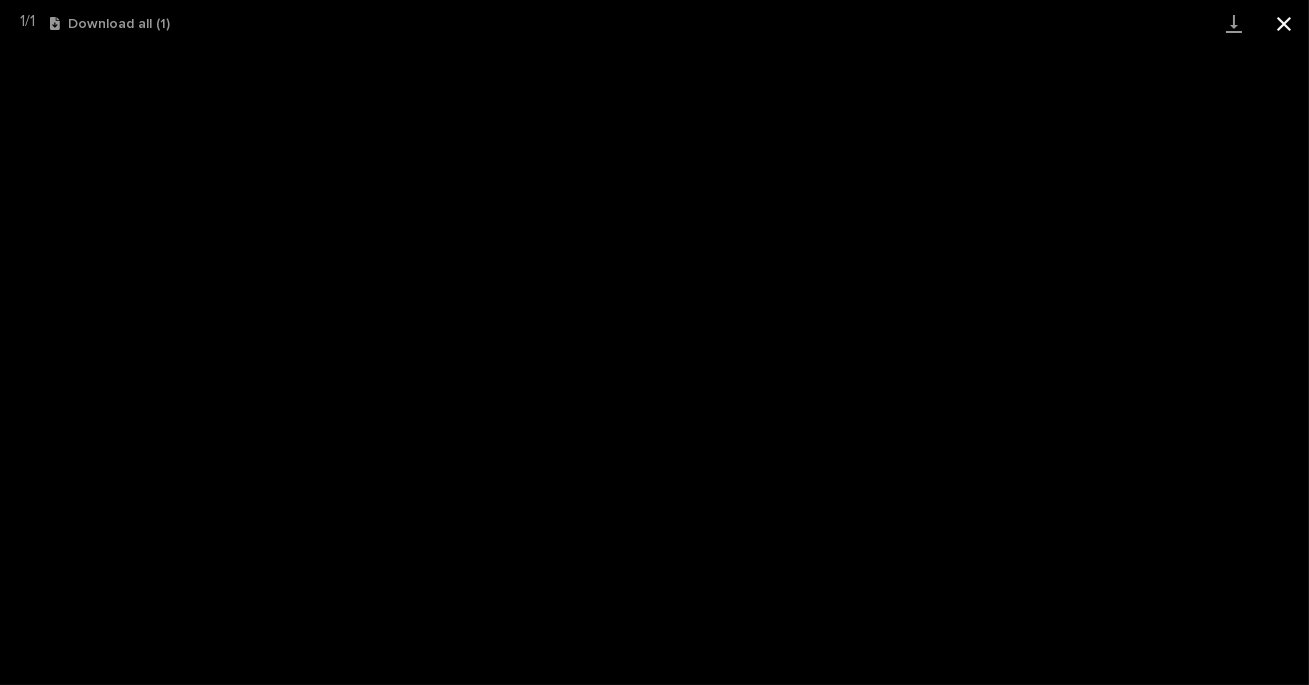 click at bounding box center [1284, 23] 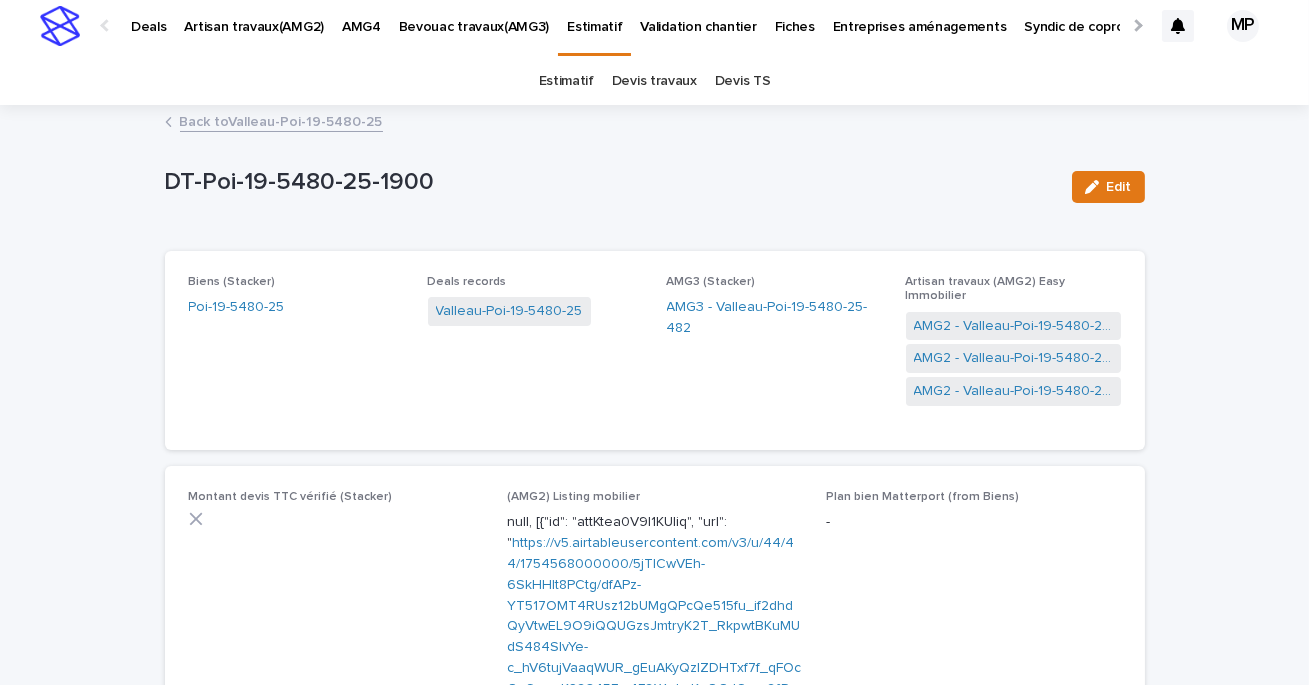 scroll, scrollTop: 0, scrollLeft: 0, axis: both 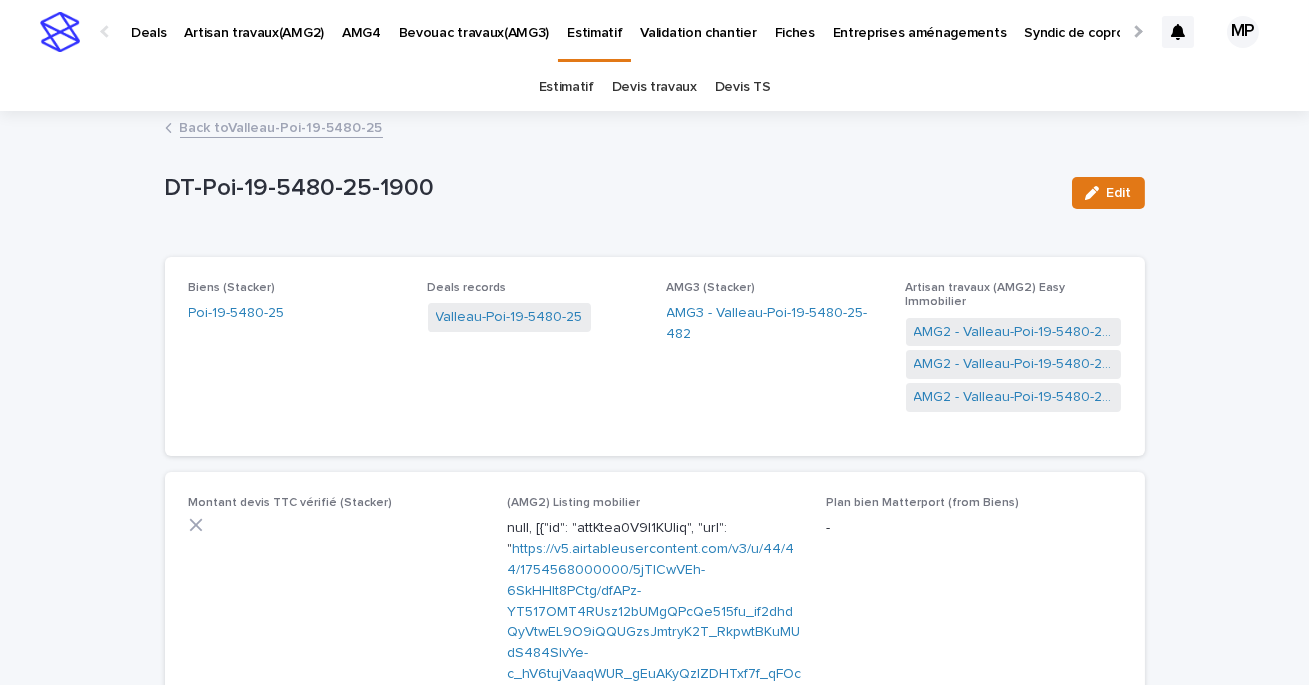 click on "Back to  Valleau-Poi-[ZIP]-[YEAR]" at bounding box center [281, 126] 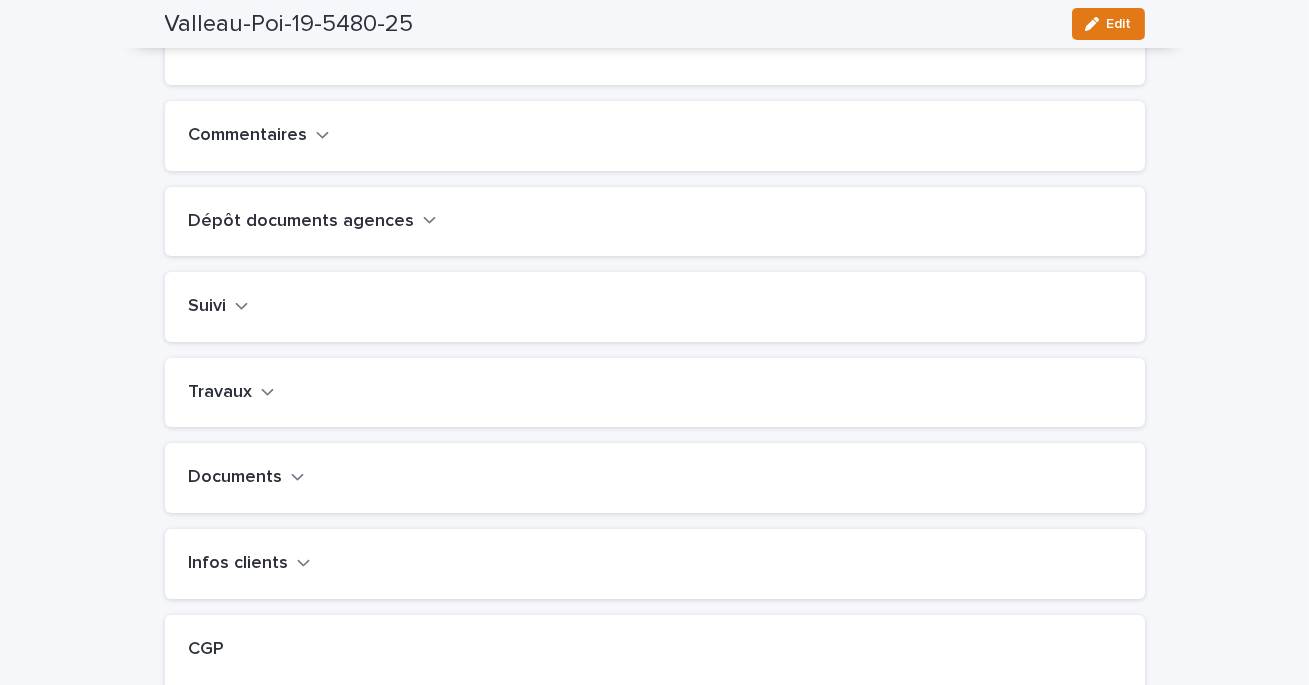 scroll, scrollTop: 664, scrollLeft: 0, axis: vertical 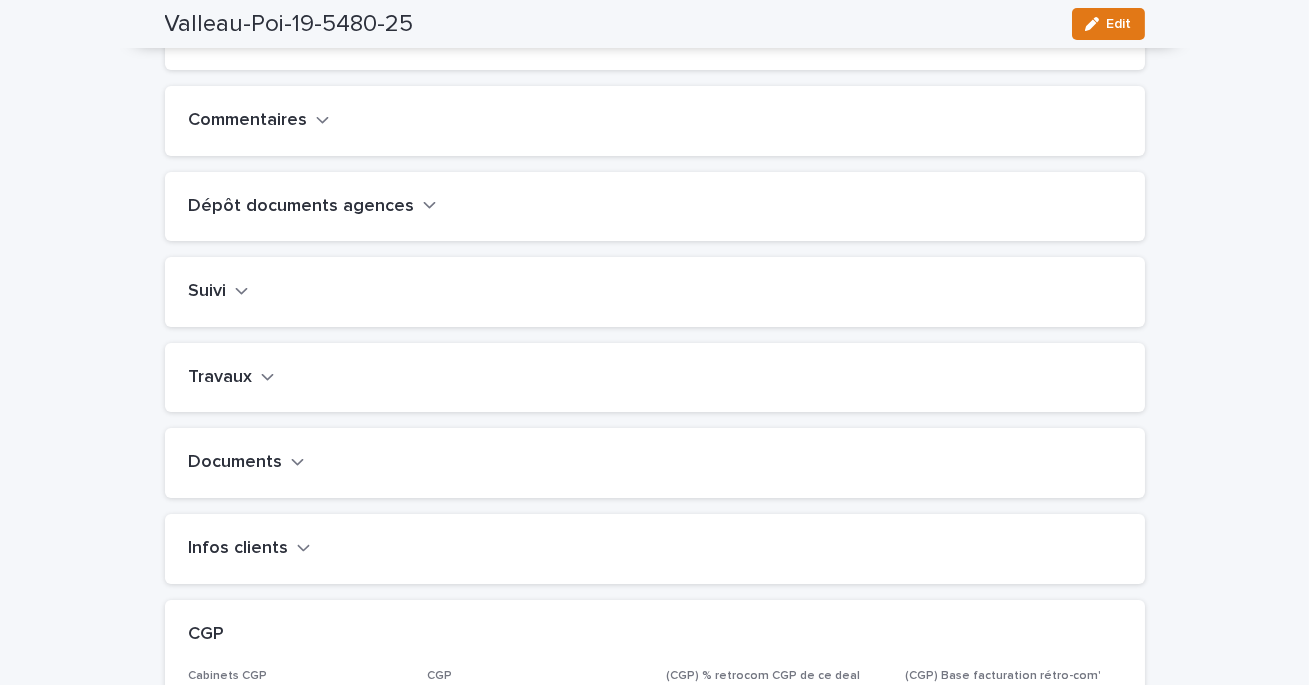 click on "Travaux" at bounding box center (221, 378) 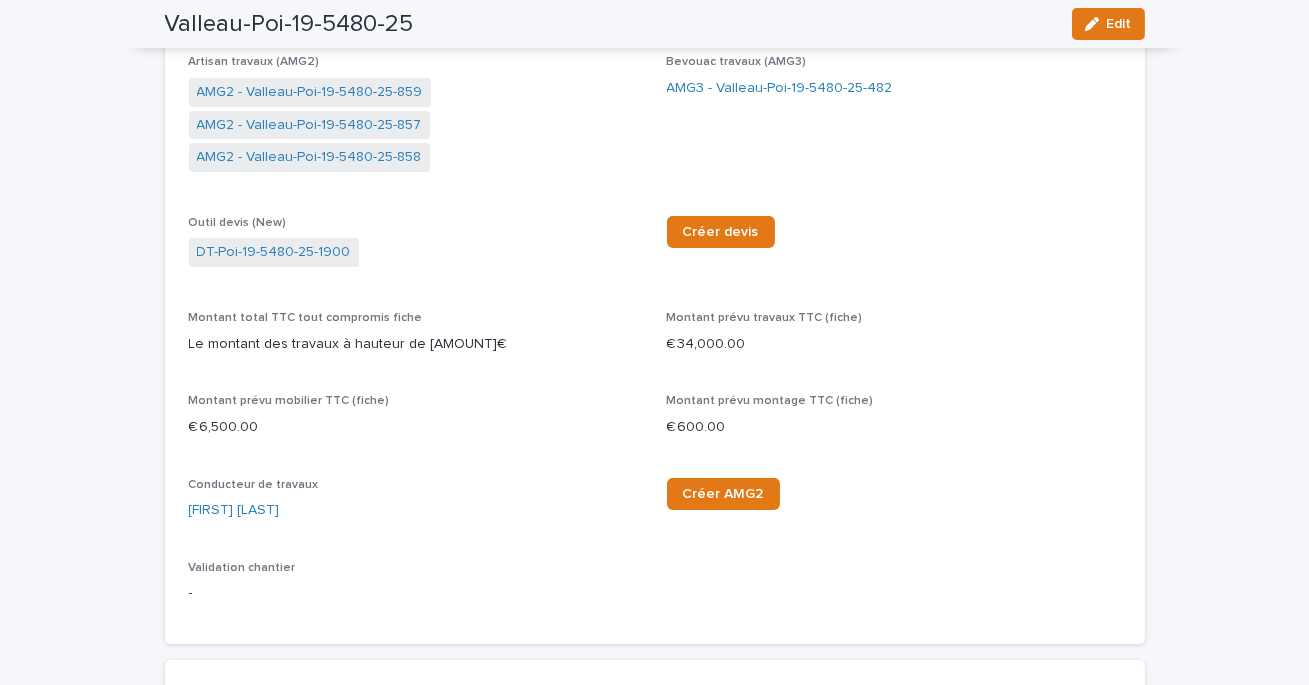 scroll, scrollTop: 1029, scrollLeft: 0, axis: vertical 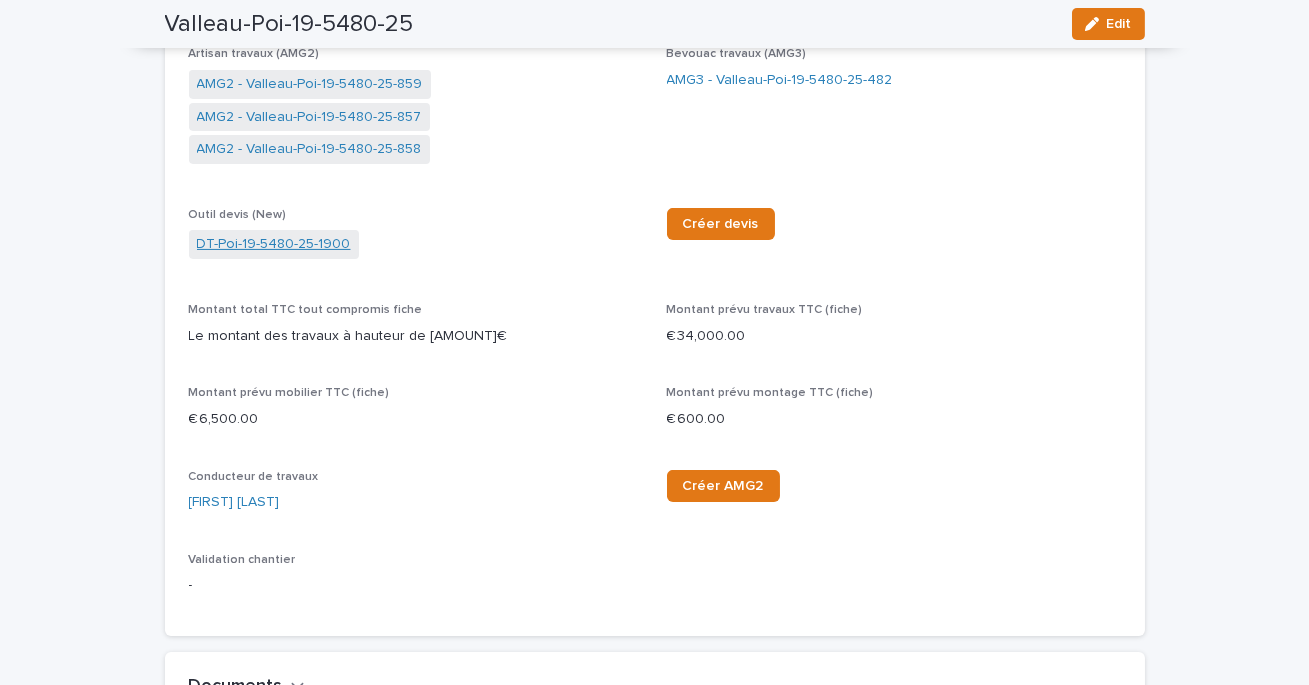 click on "DT-Poi-19-5480-25-1900" at bounding box center [274, 244] 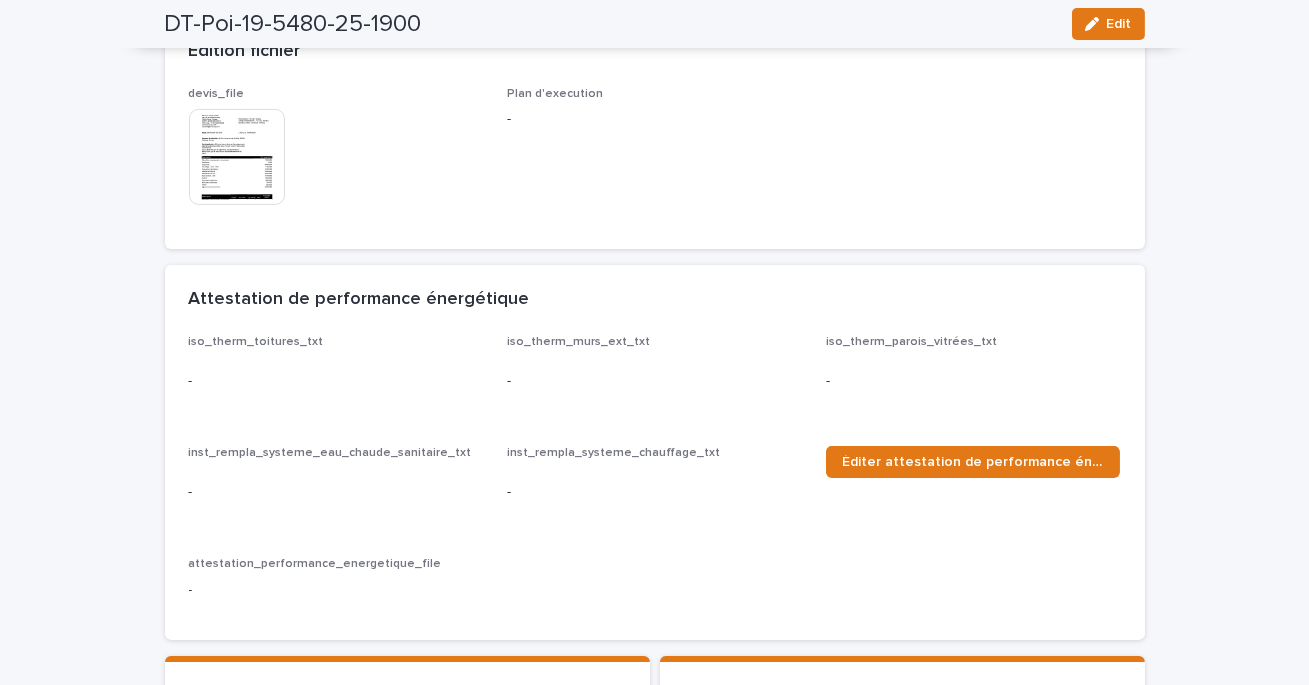 scroll, scrollTop: 1114, scrollLeft: 0, axis: vertical 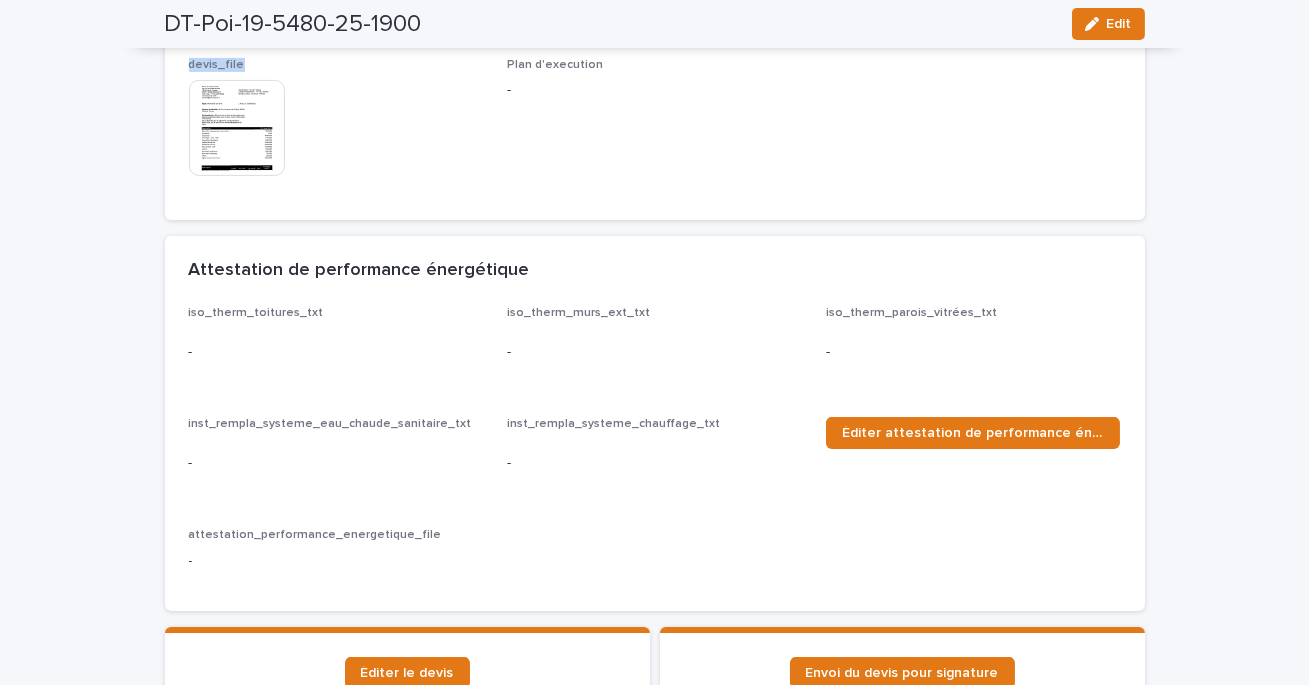 drag, startPoint x: 188, startPoint y: 358, endPoint x: 243, endPoint y: 358, distance: 55 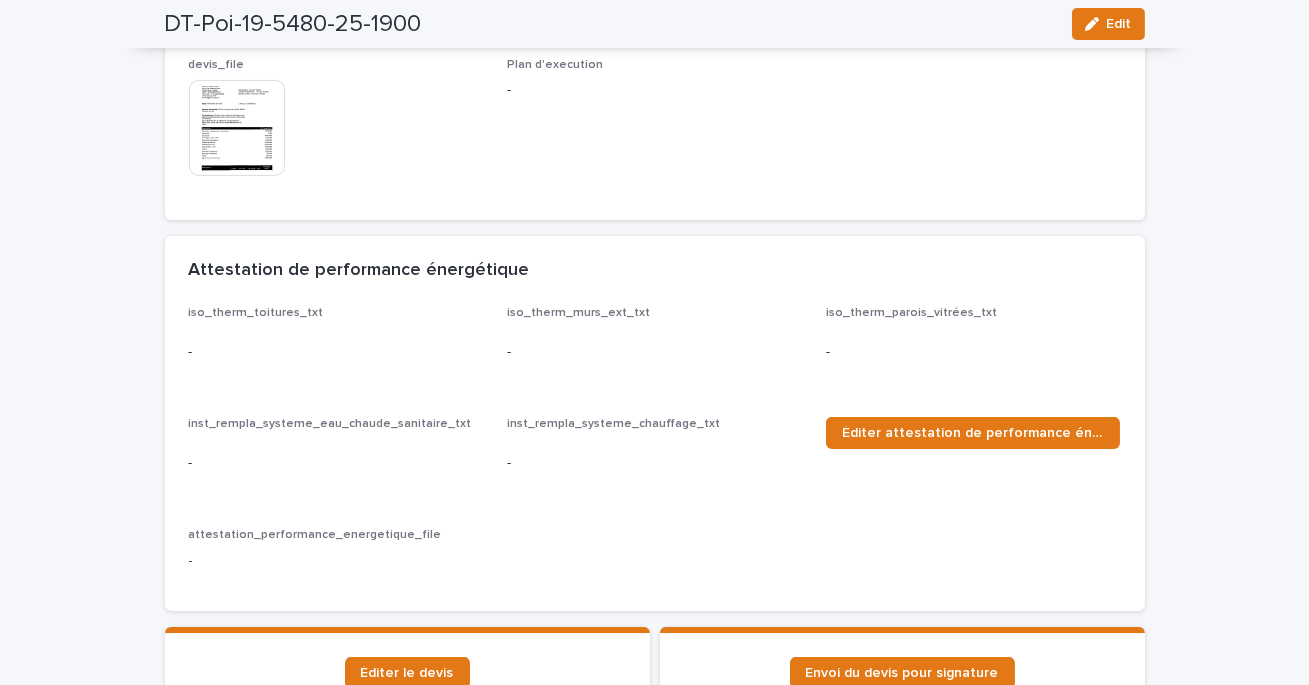 click on "This file cannot be opened Download File" at bounding box center [336, 130] 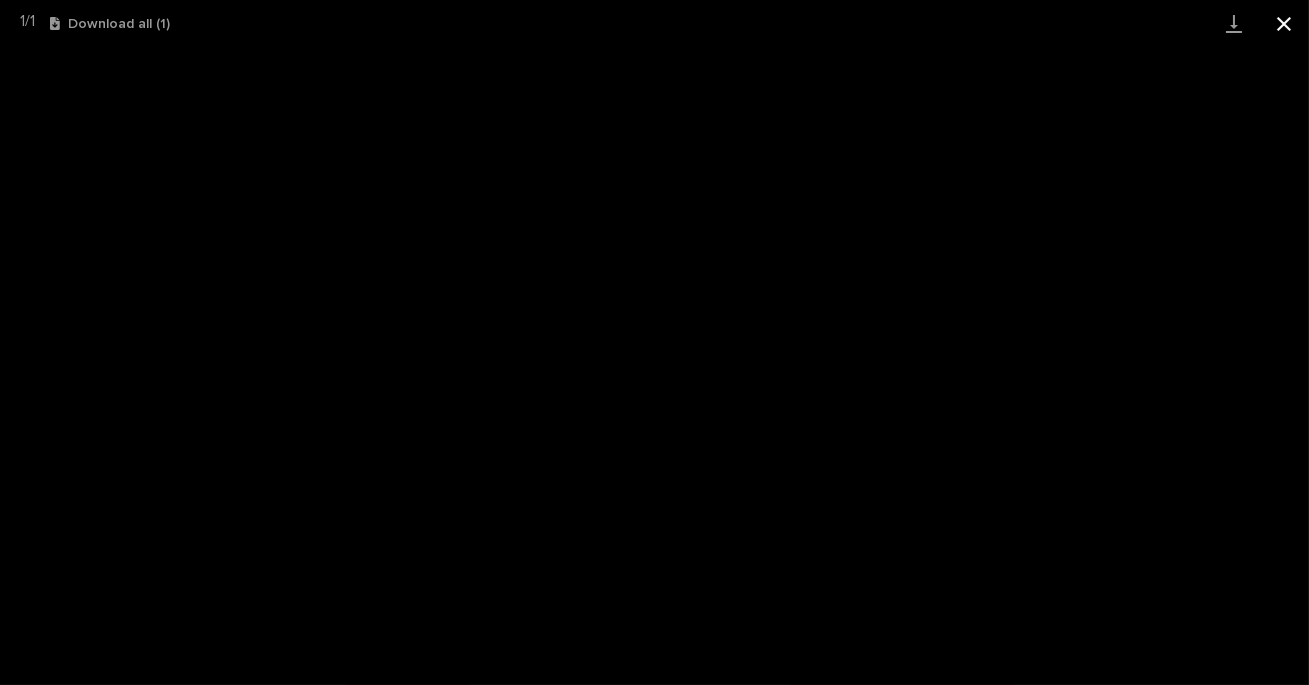 click at bounding box center (1284, 23) 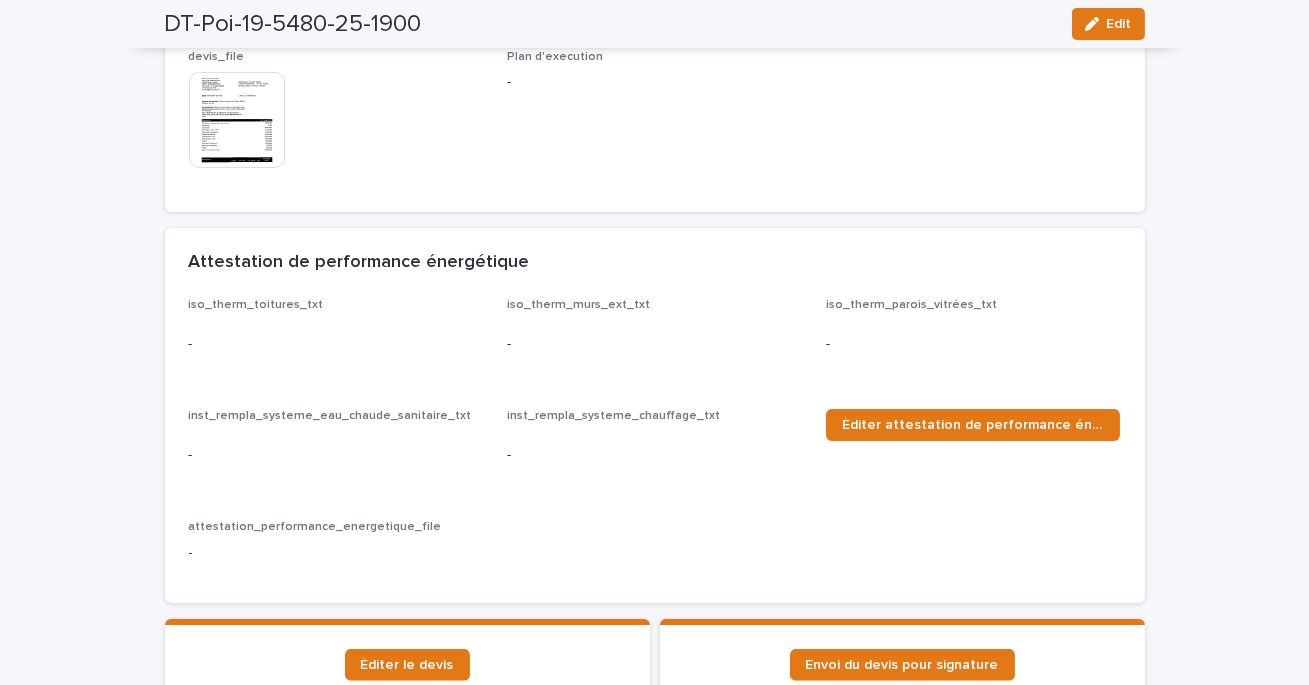 scroll, scrollTop: 1158, scrollLeft: 0, axis: vertical 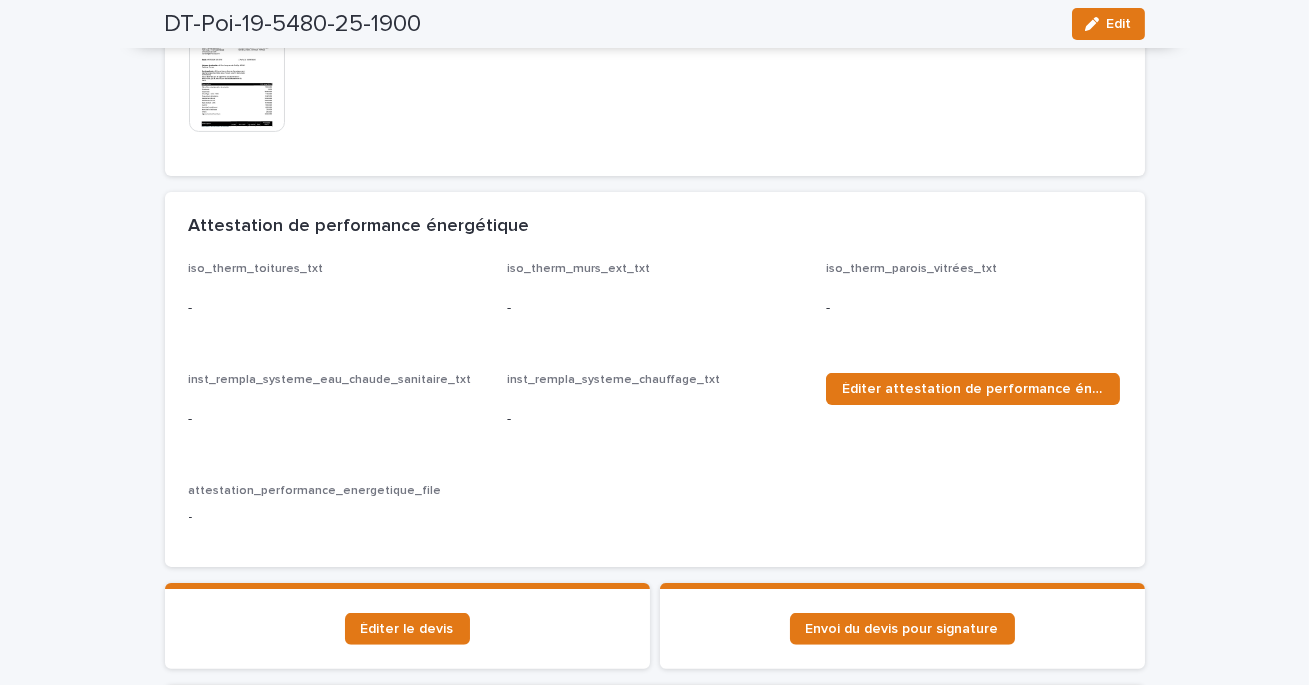 click at bounding box center (237, 84) 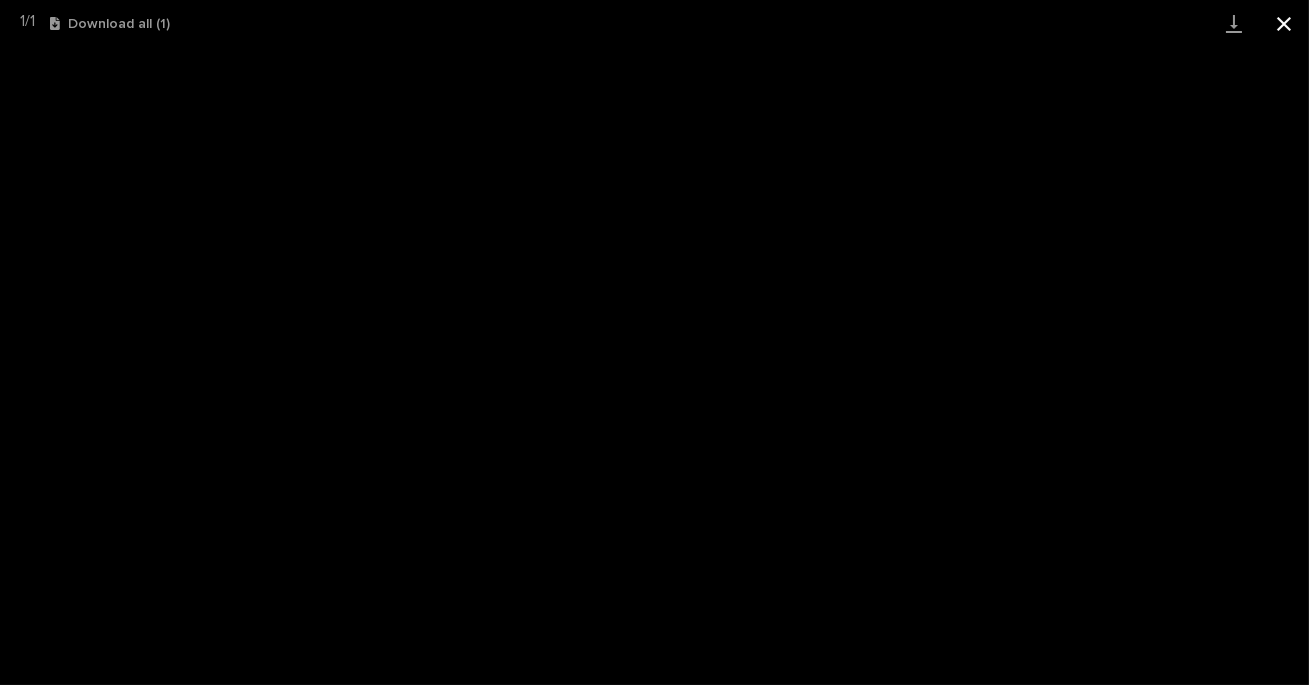 click at bounding box center (1284, 23) 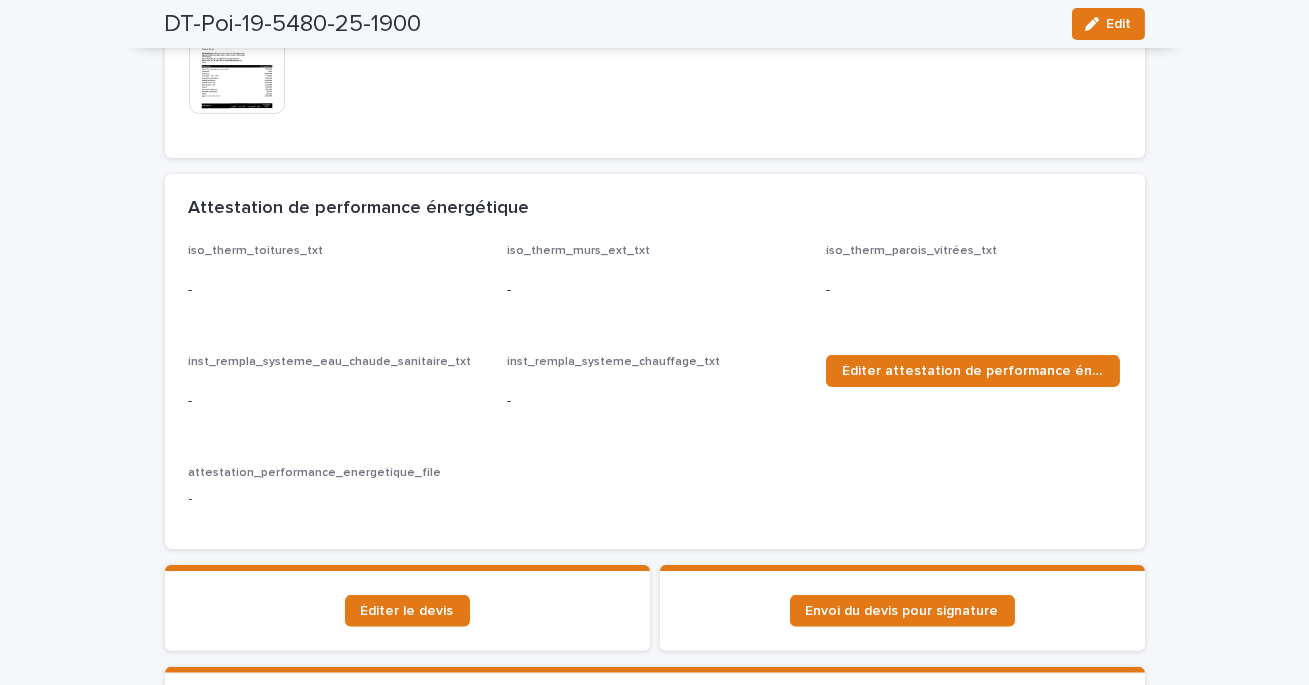 scroll, scrollTop: 1193, scrollLeft: 0, axis: vertical 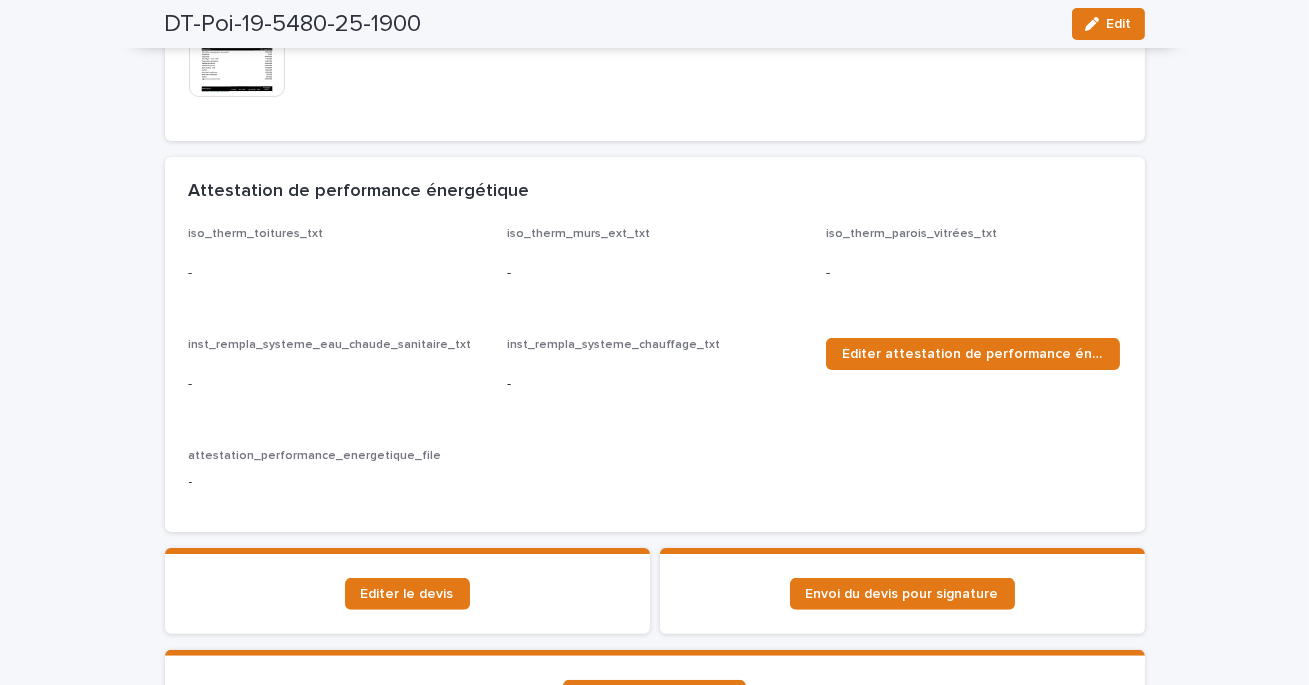 click at bounding box center [237, 49] 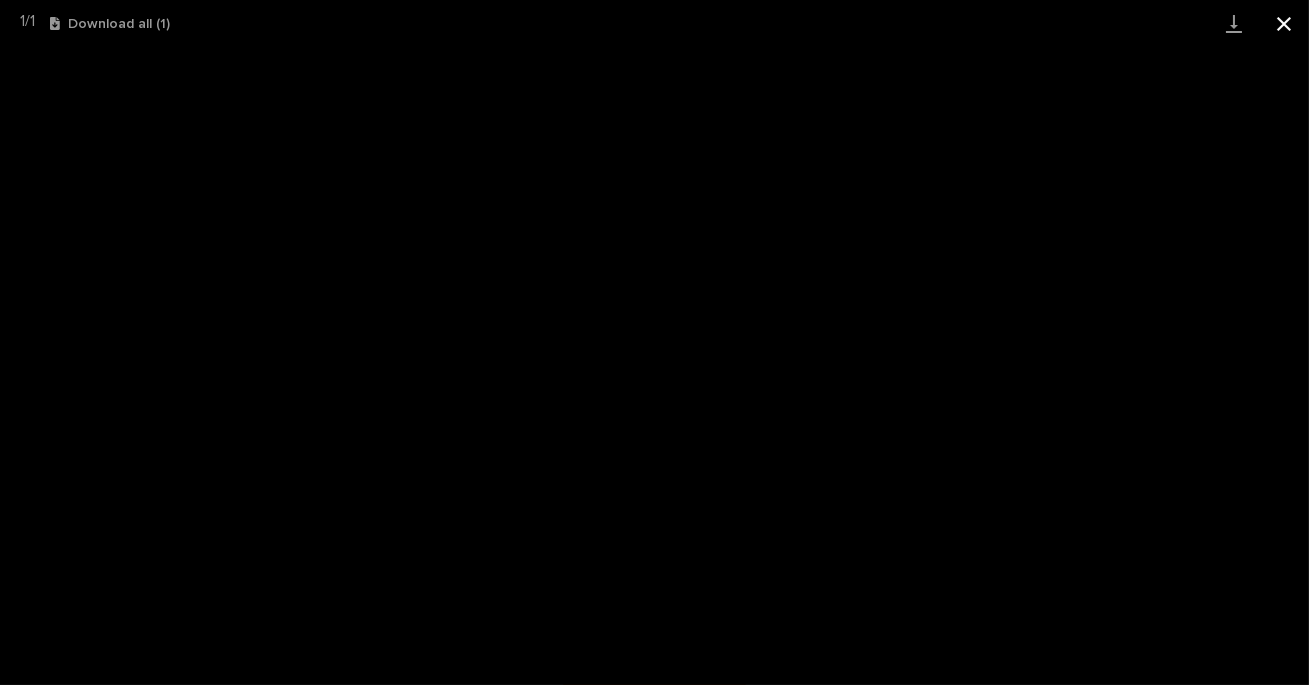 click at bounding box center [1284, 23] 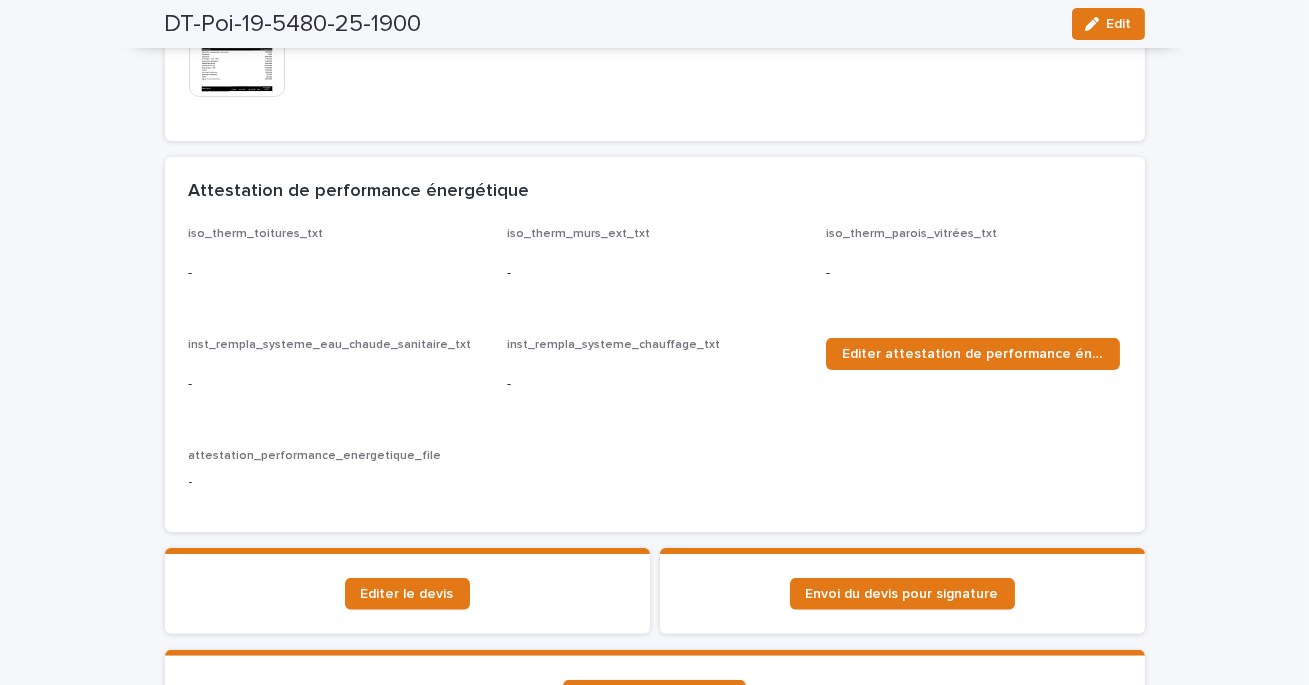 scroll, scrollTop: 0, scrollLeft: 0, axis: both 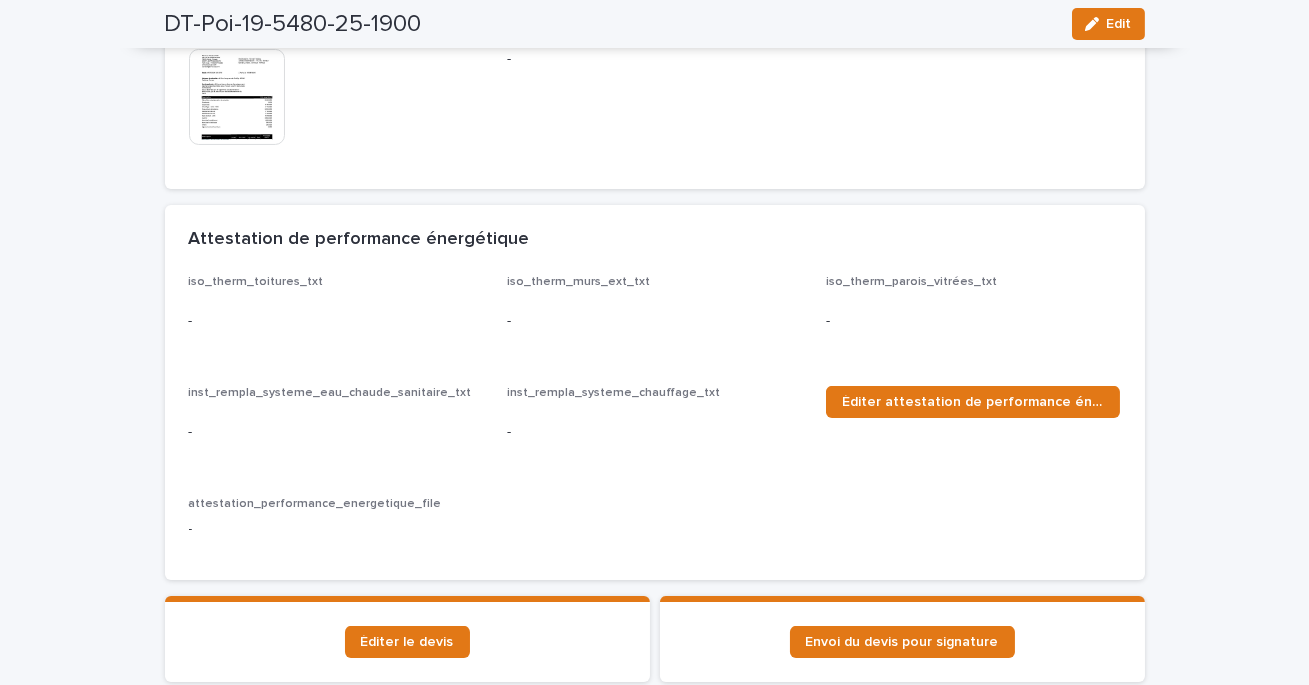 click at bounding box center [237, 97] 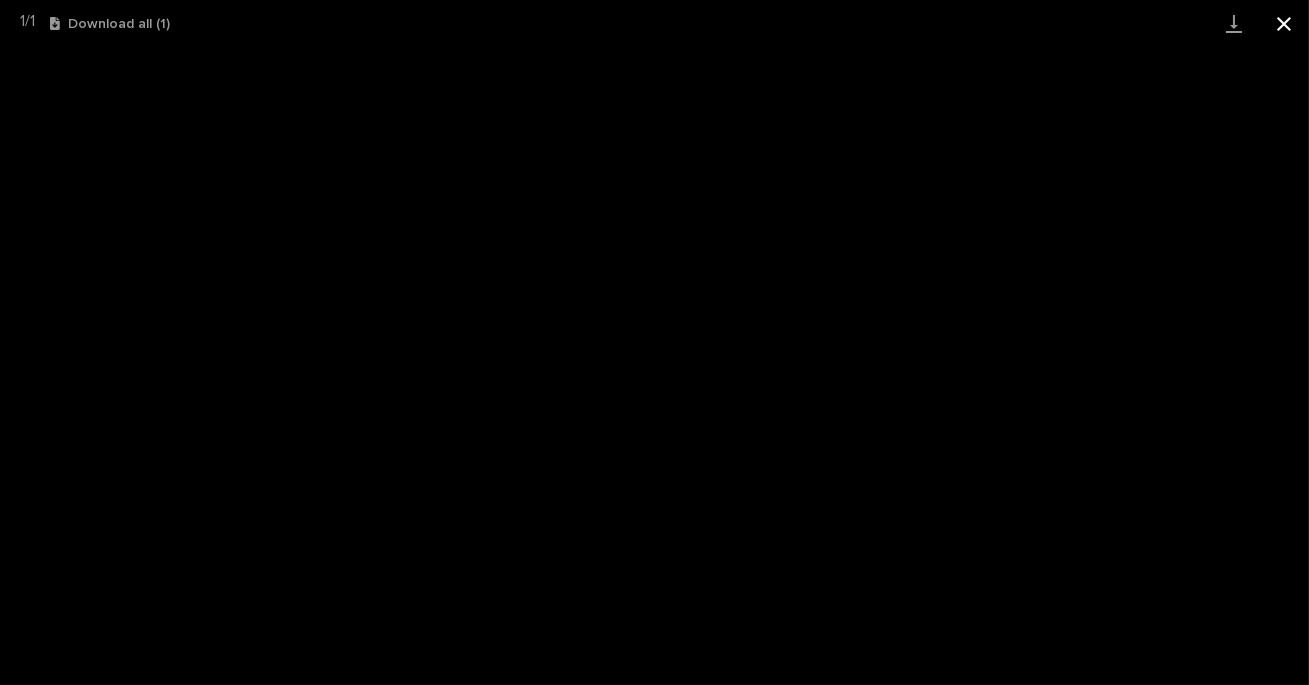 click at bounding box center (1284, 23) 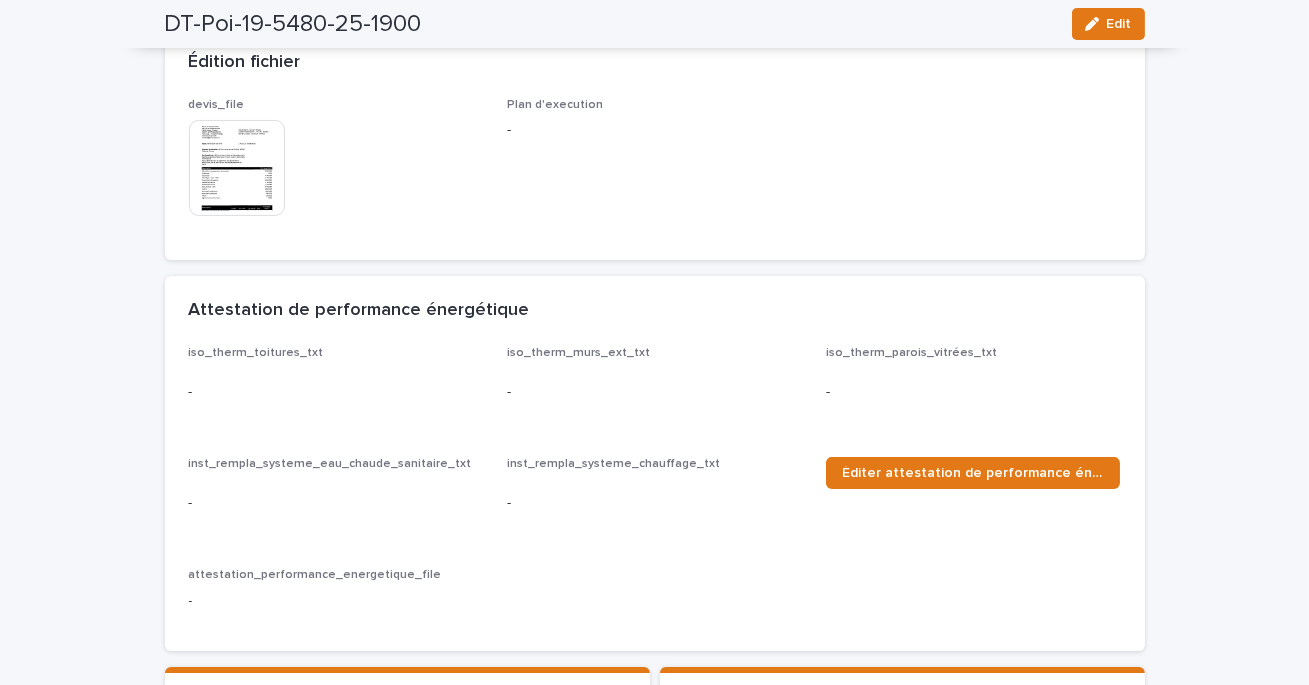 click at bounding box center (237, 168) 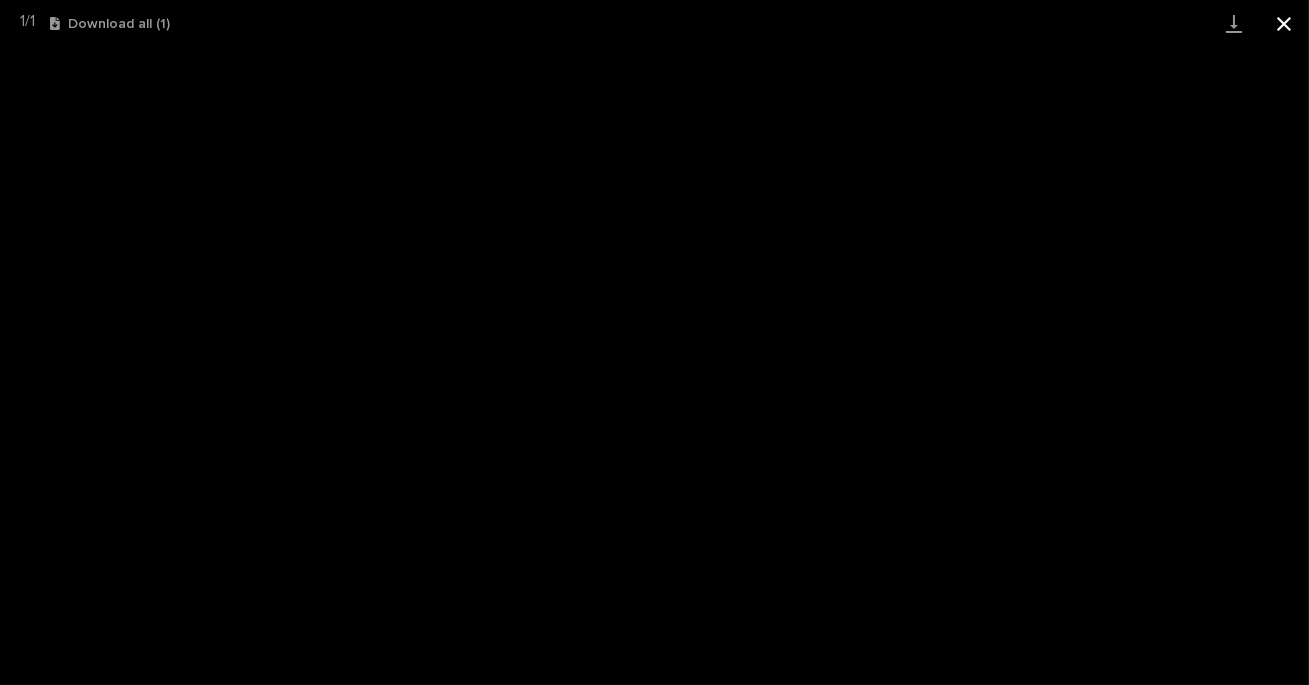 click at bounding box center [1284, 23] 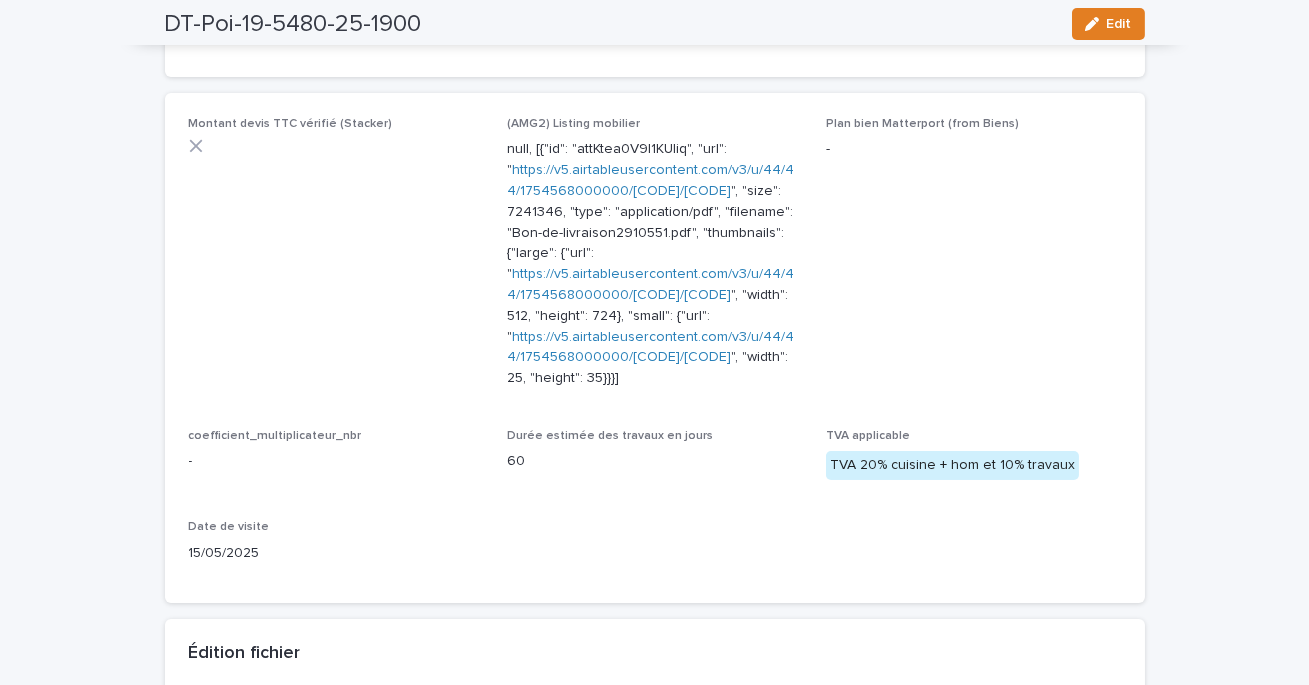 scroll, scrollTop: 0, scrollLeft: 0, axis: both 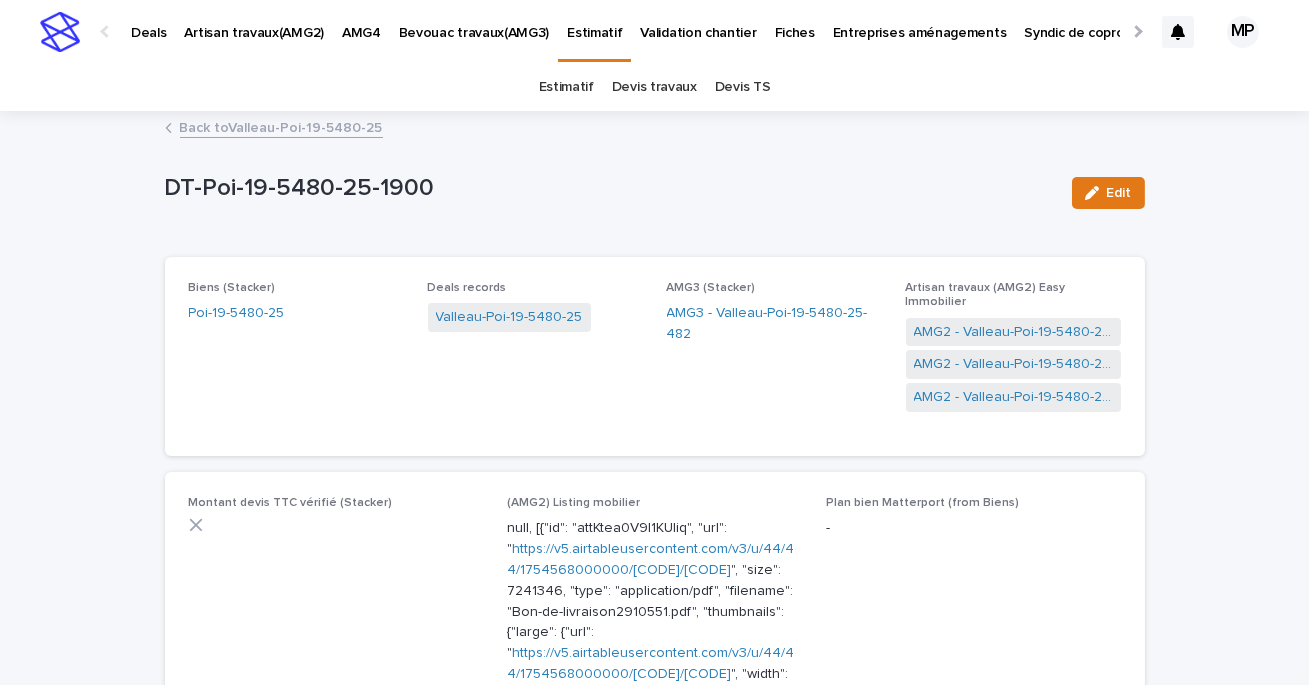 click on "Back to  Valleau-Poi-[ZIP]-[YEAR]" at bounding box center [281, 126] 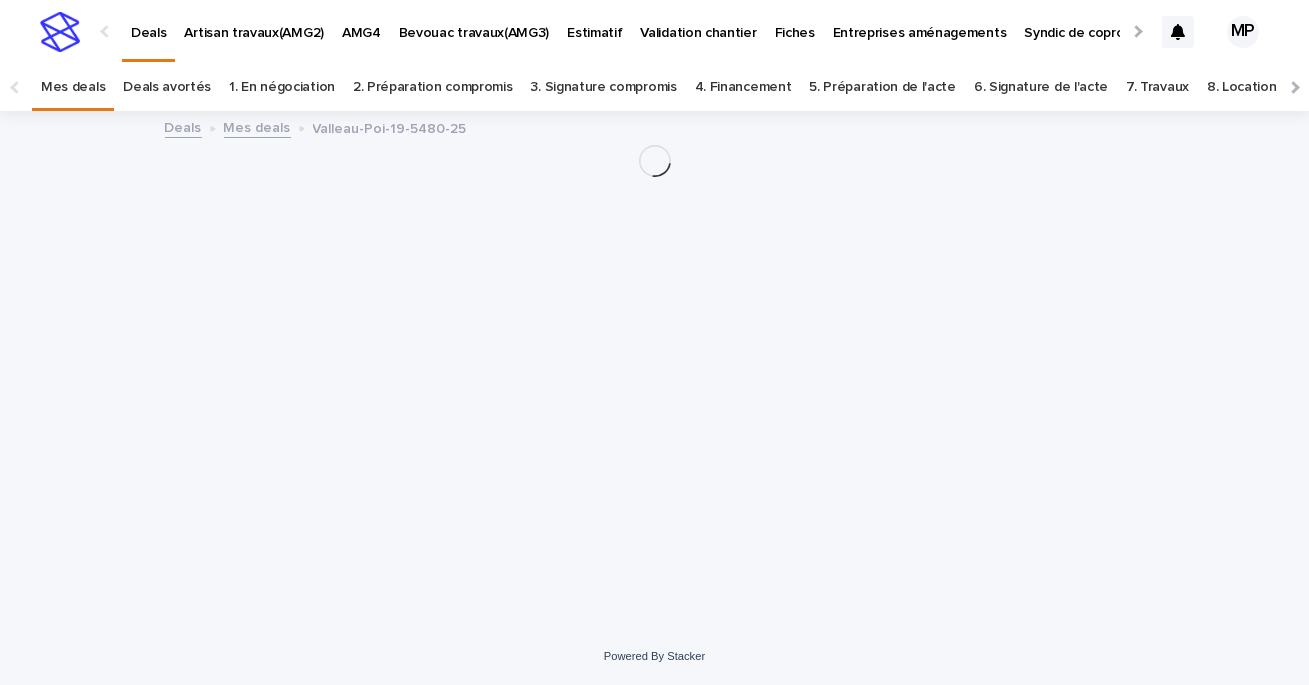click on "Deals" at bounding box center [183, 126] 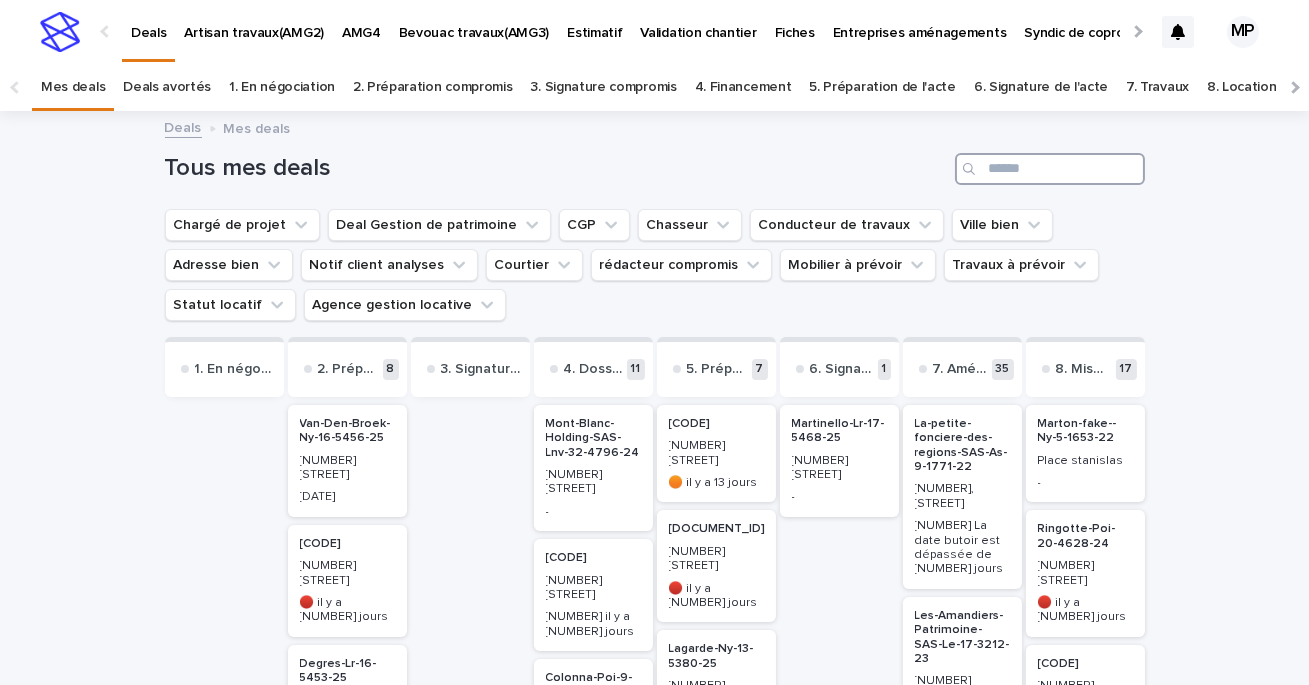 click at bounding box center [1050, 169] 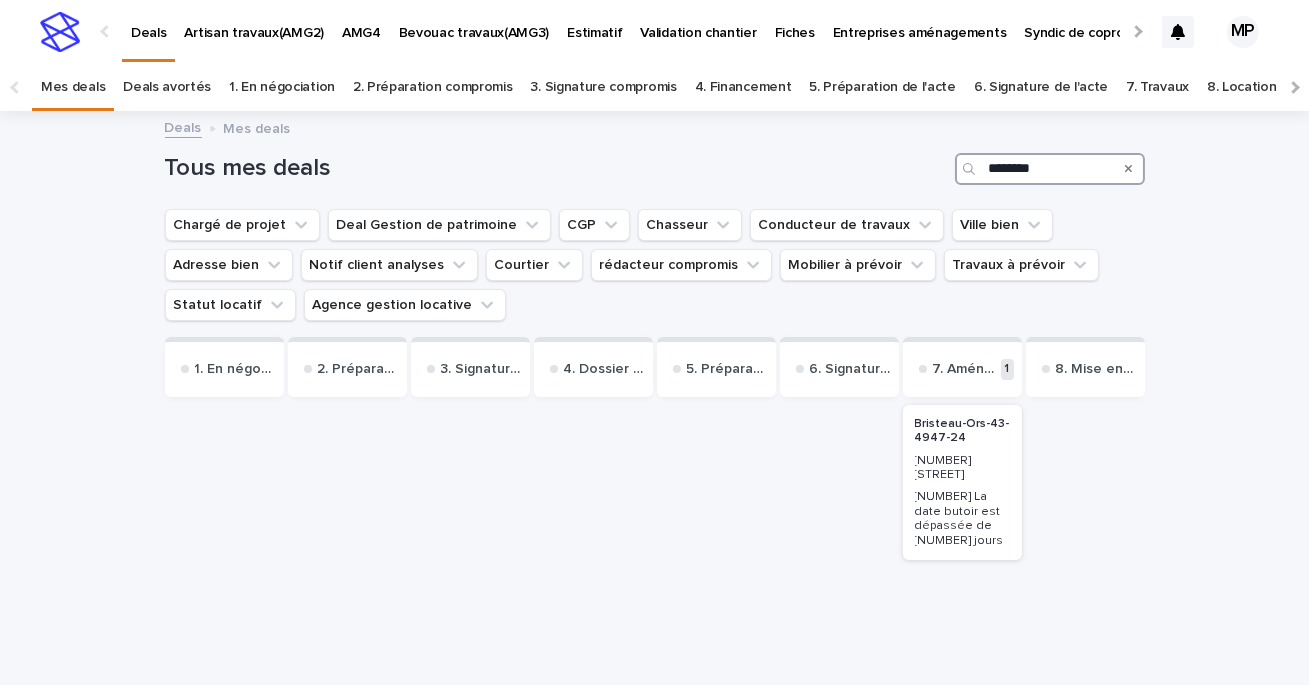 type on "********" 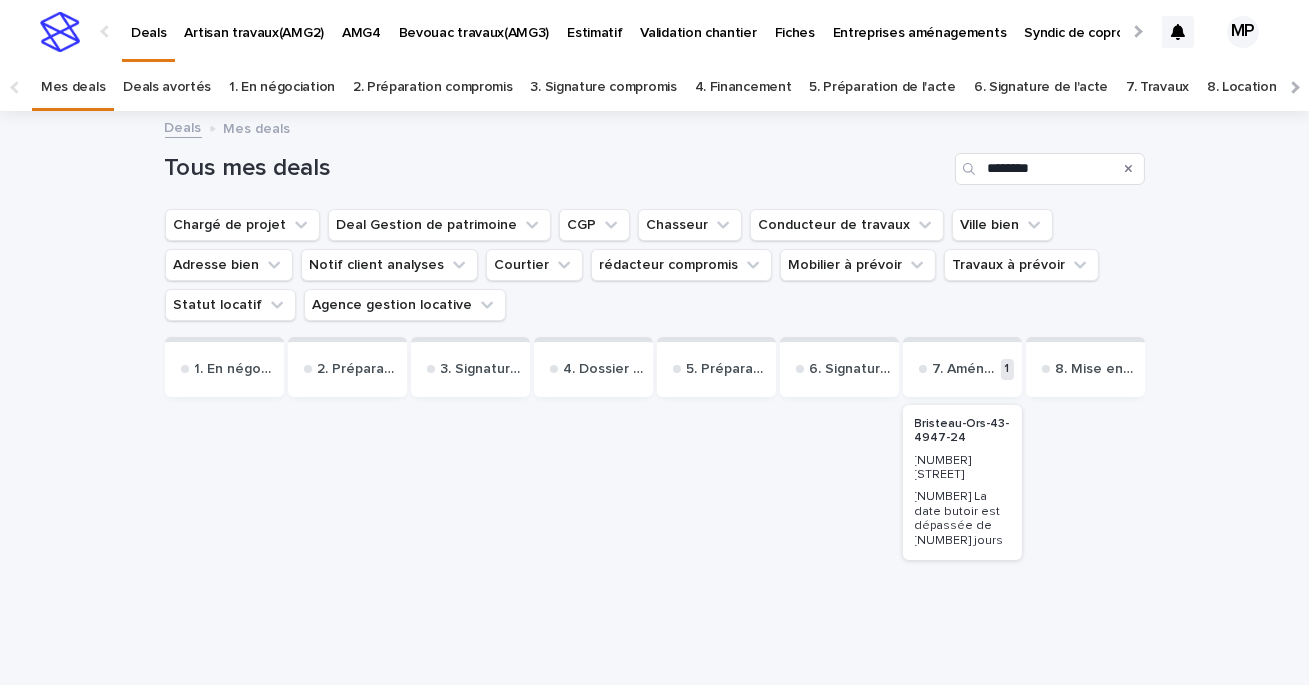 click on "Bristeau-Ors-43-4947-24" at bounding box center [962, 431] 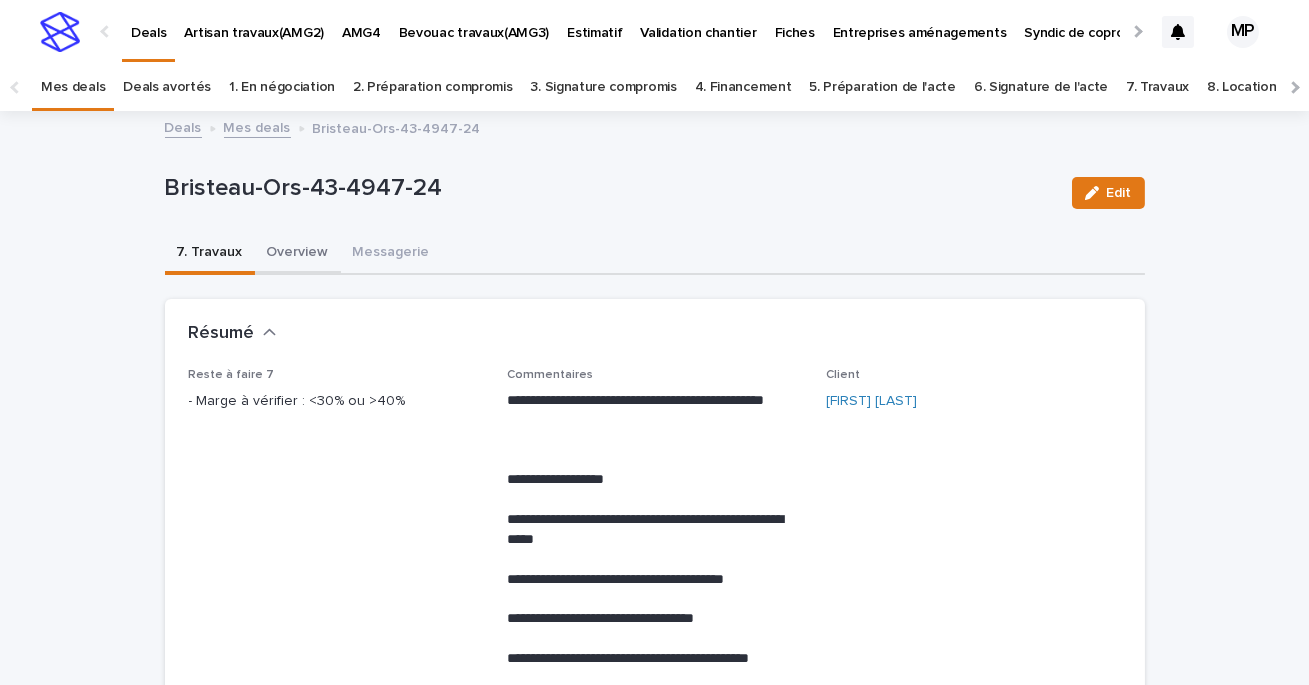 click on "Overview" at bounding box center [298, 254] 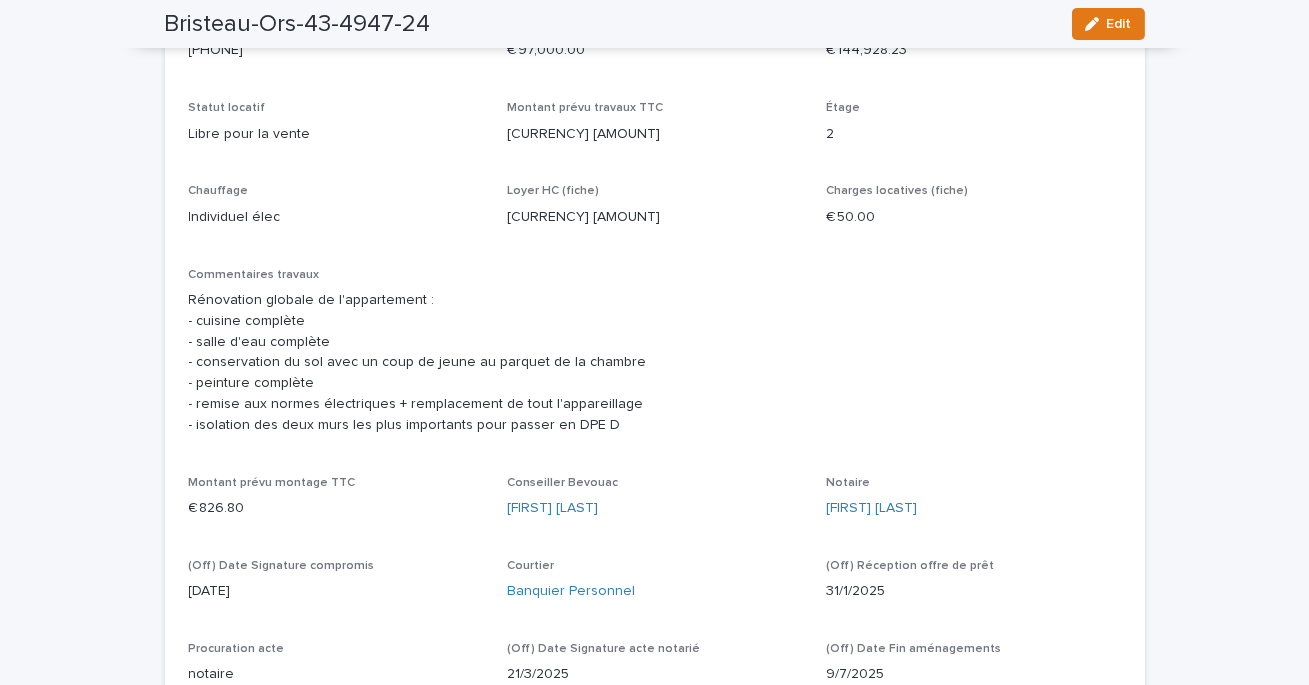 scroll, scrollTop: 2118, scrollLeft: 0, axis: vertical 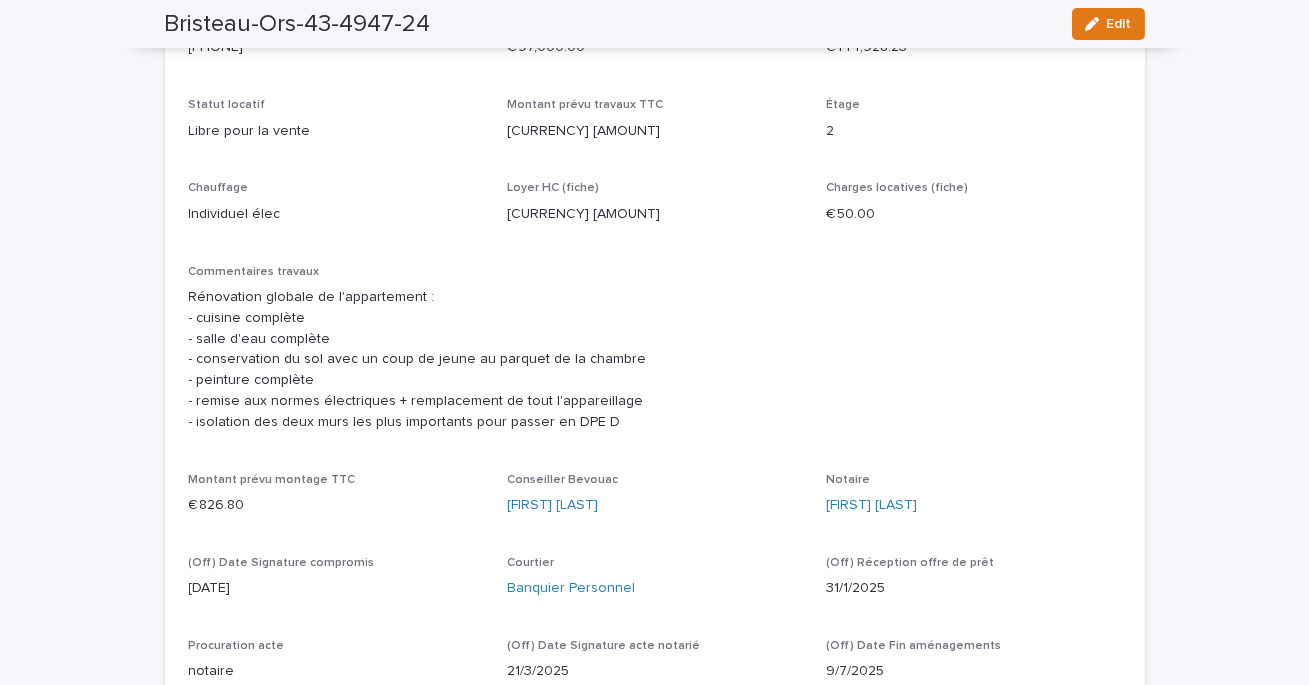 type 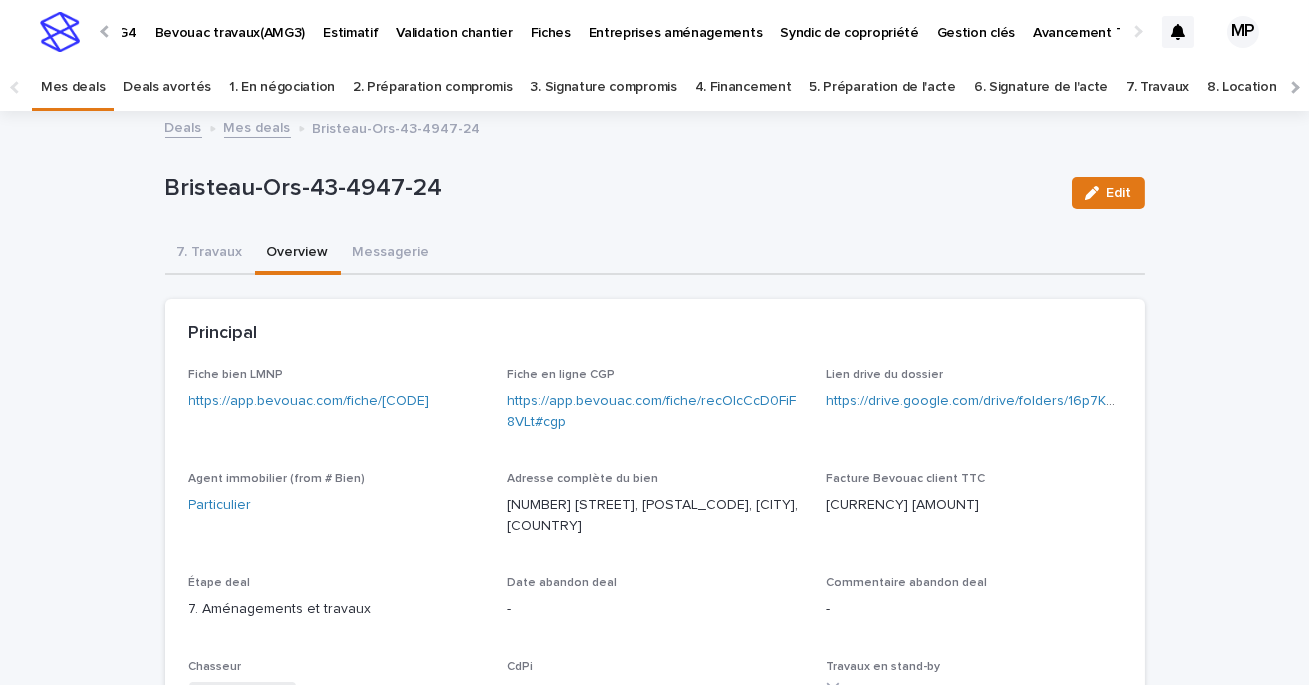 click on "Bristeau-Ors-43-4947-24 Edit" at bounding box center (655, 193) 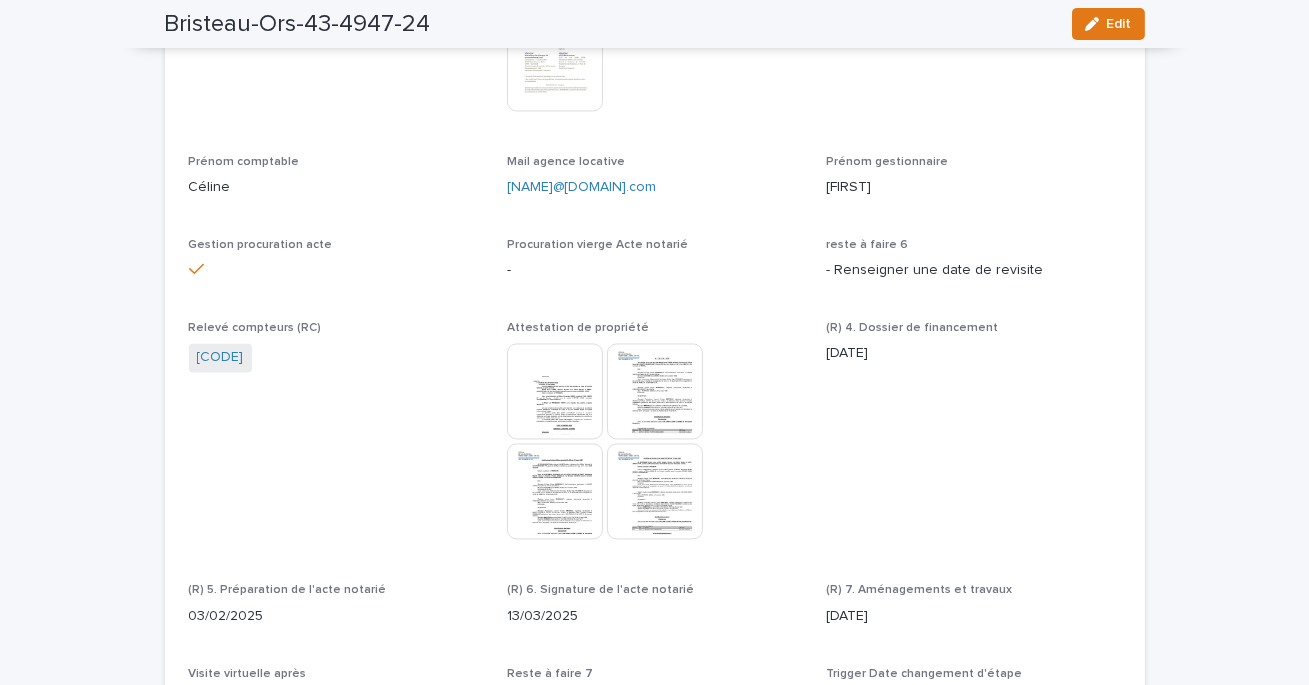 scroll, scrollTop: 7869, scrollLeft: 0, axis: vertical 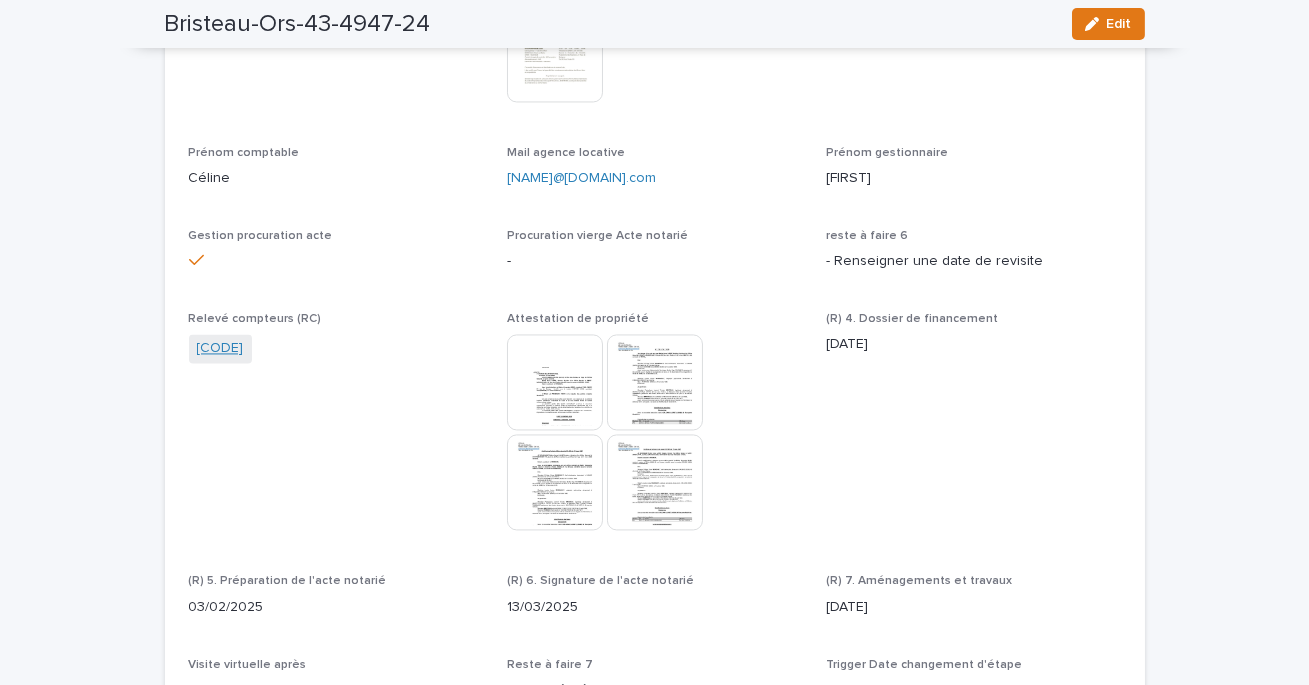 click on "RC-Bristeau-Ors-43-4947-24" at bounding box center [220, 348] 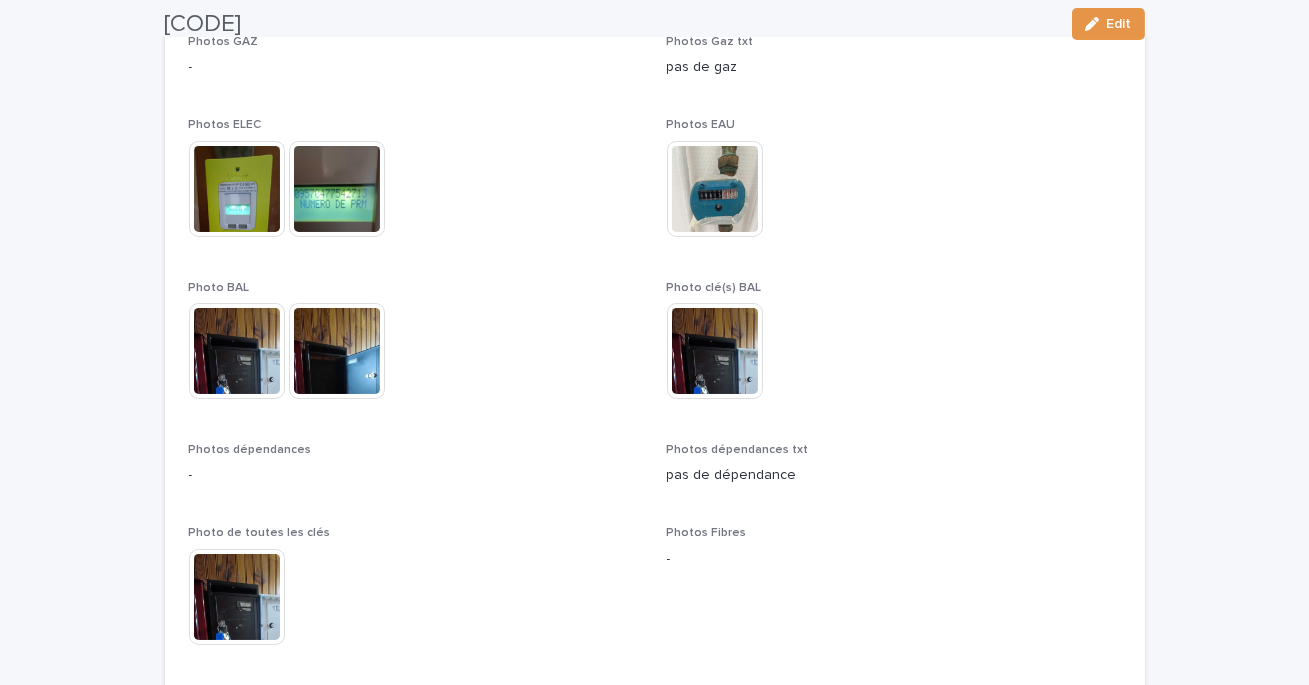 scroll, scrollTop: 327, scrollLeft: 0, axis: vertical 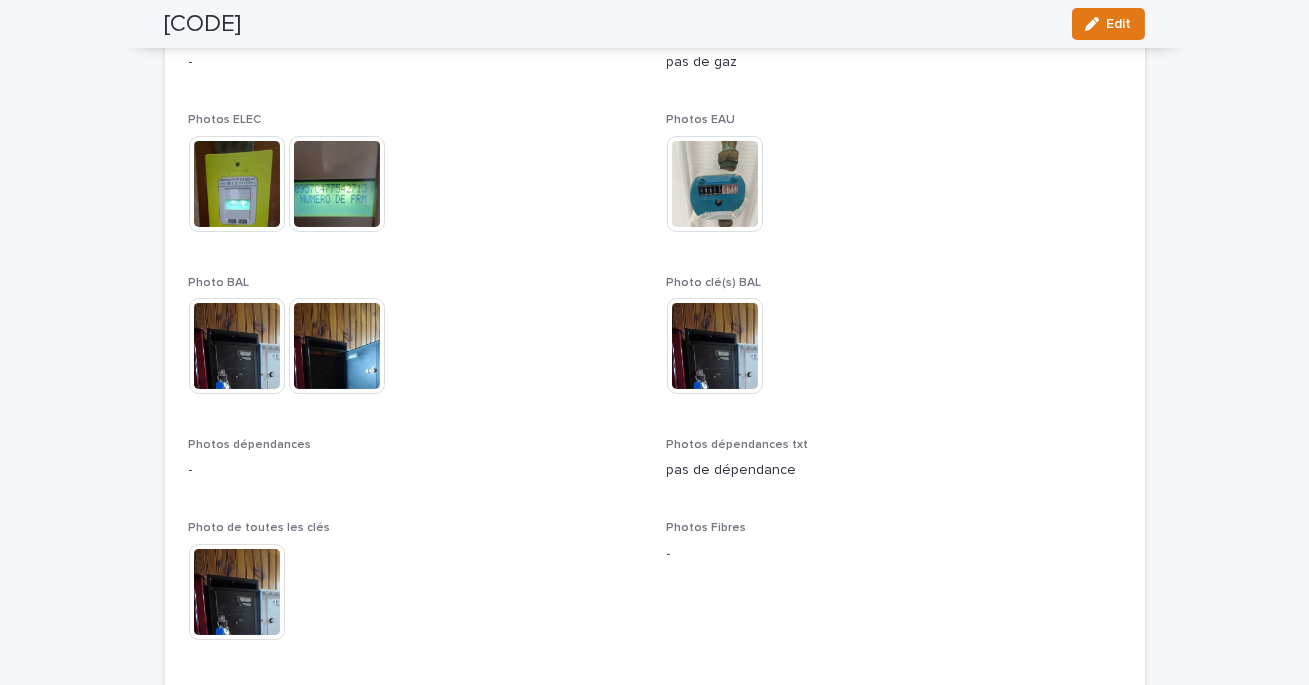 click at bounding box center (715, 346) 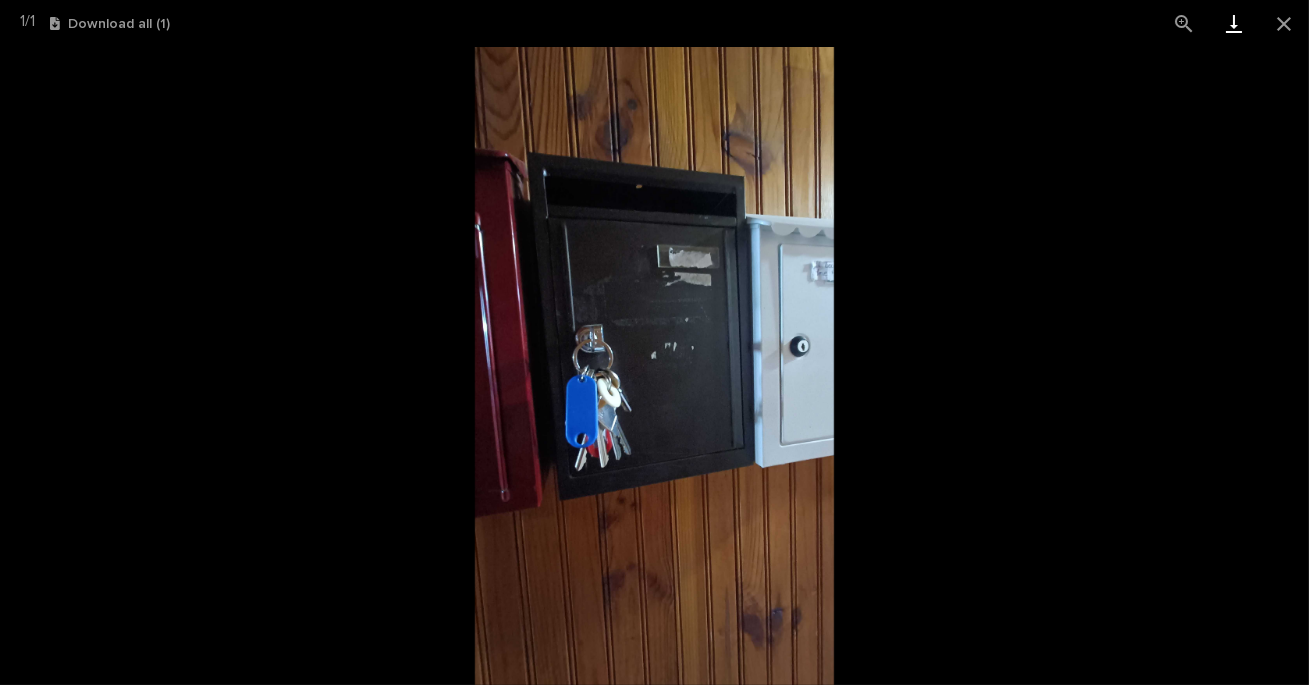 click at bounding box center (1234, 23) 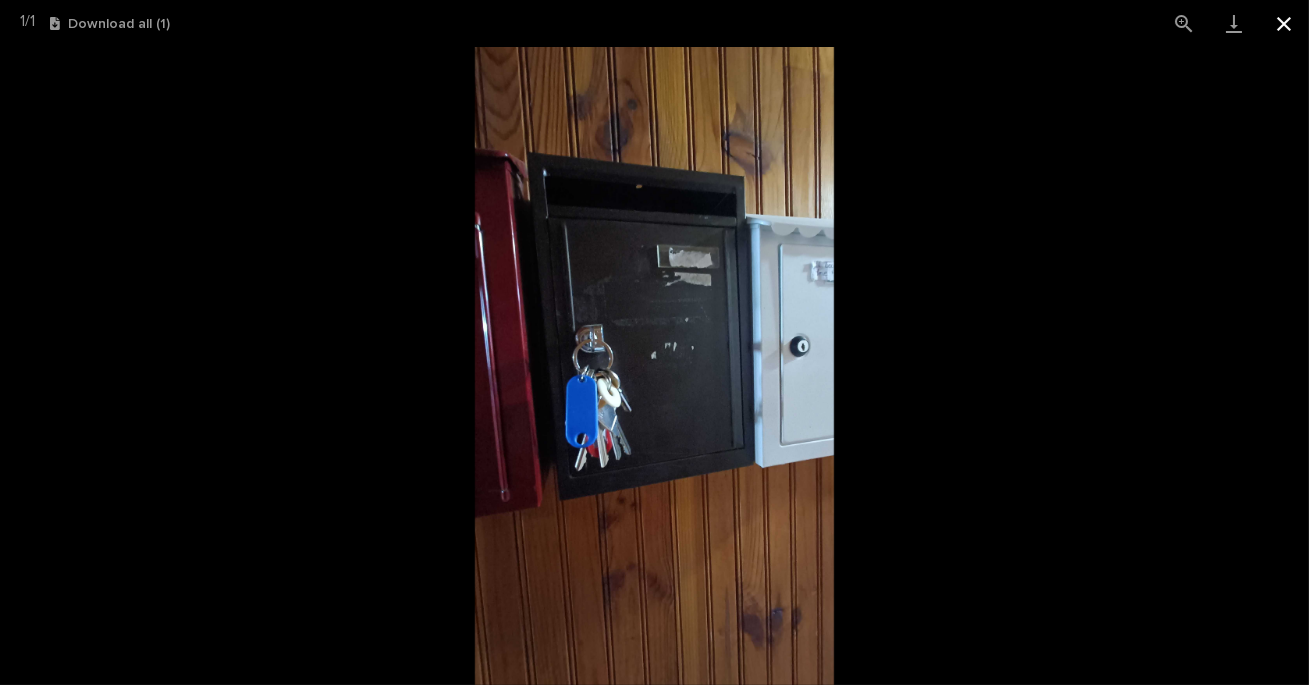 click at bounding box center [1284, 23] 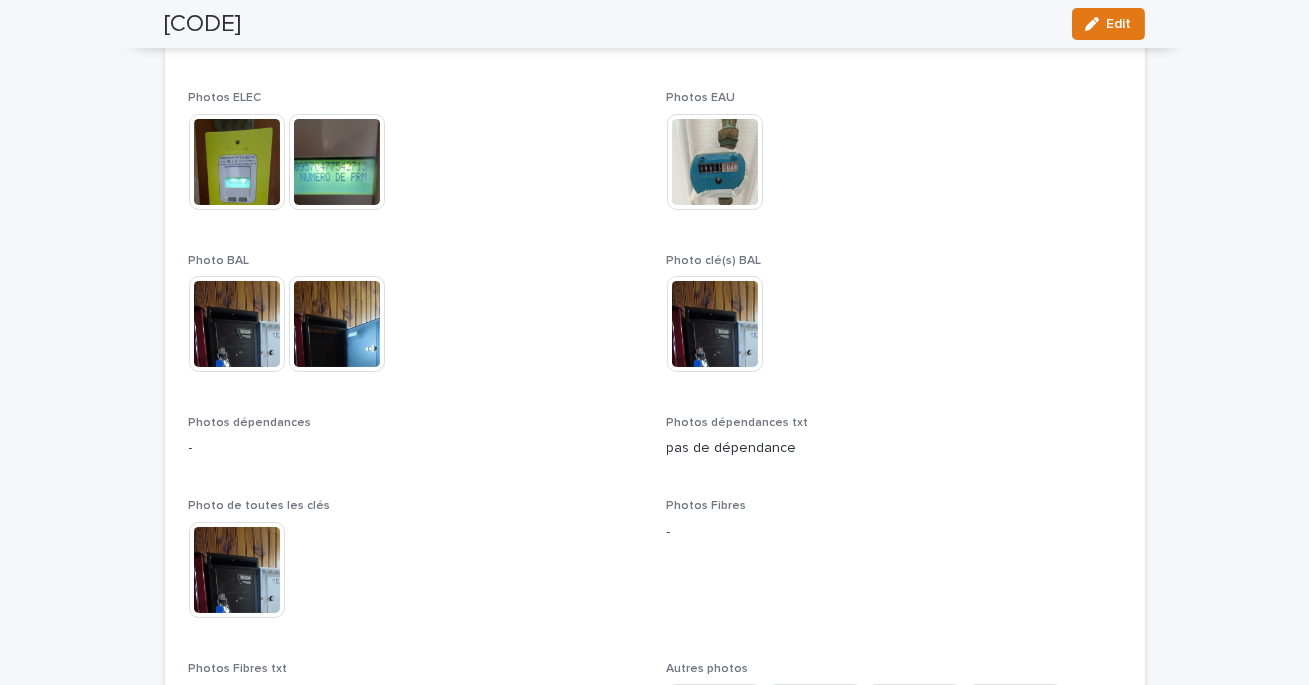 scroll, scrollTop: 355, scrollLeft: 0, axis: vertical 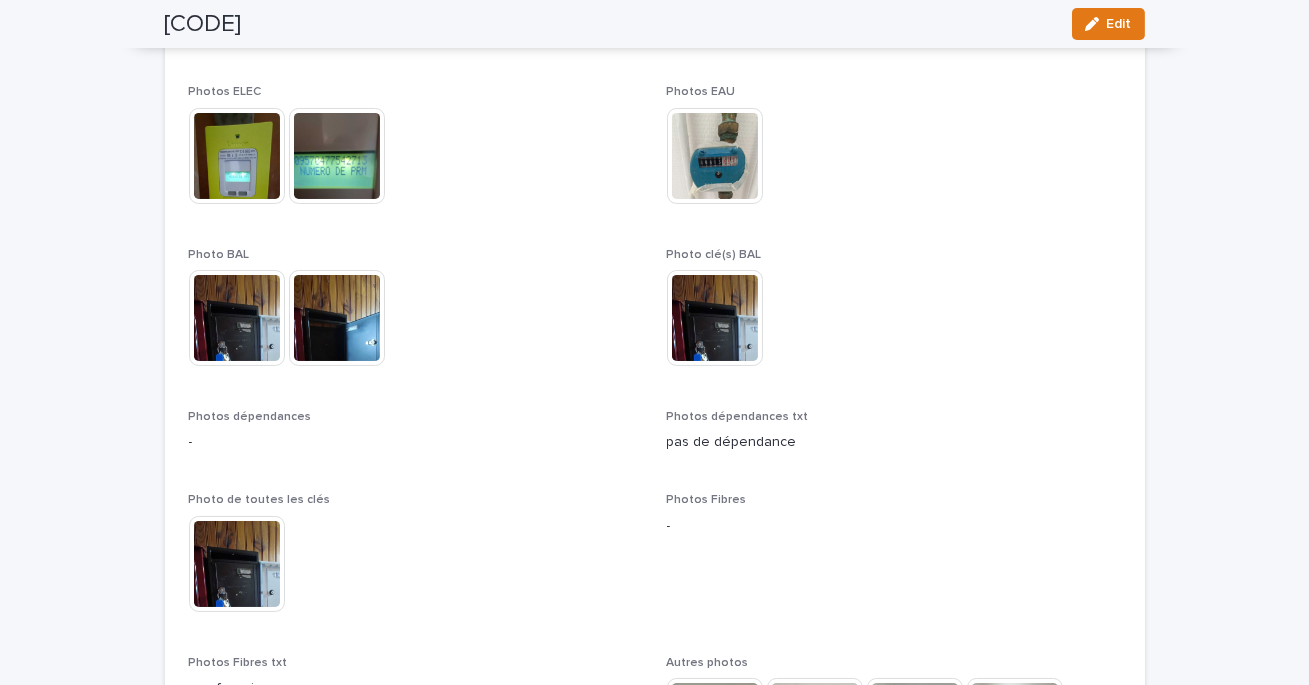 click at bounding box center [237, 318] 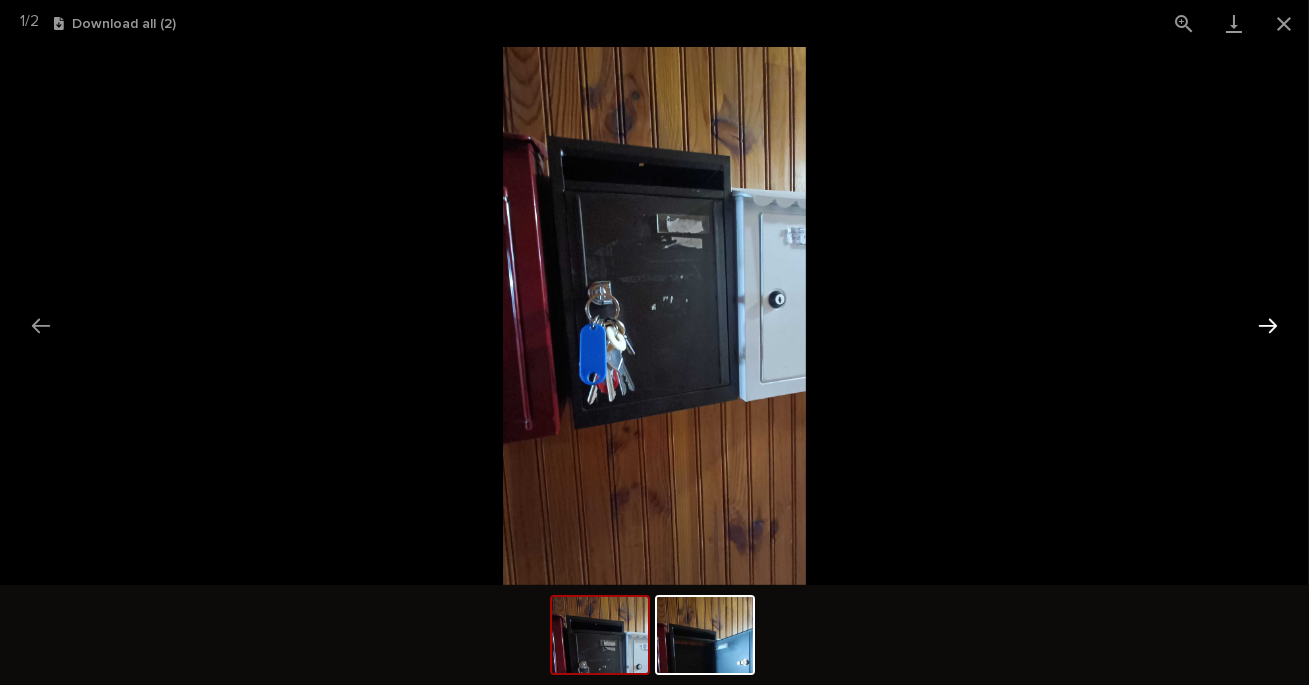 click at bounding box center (1268, 325) 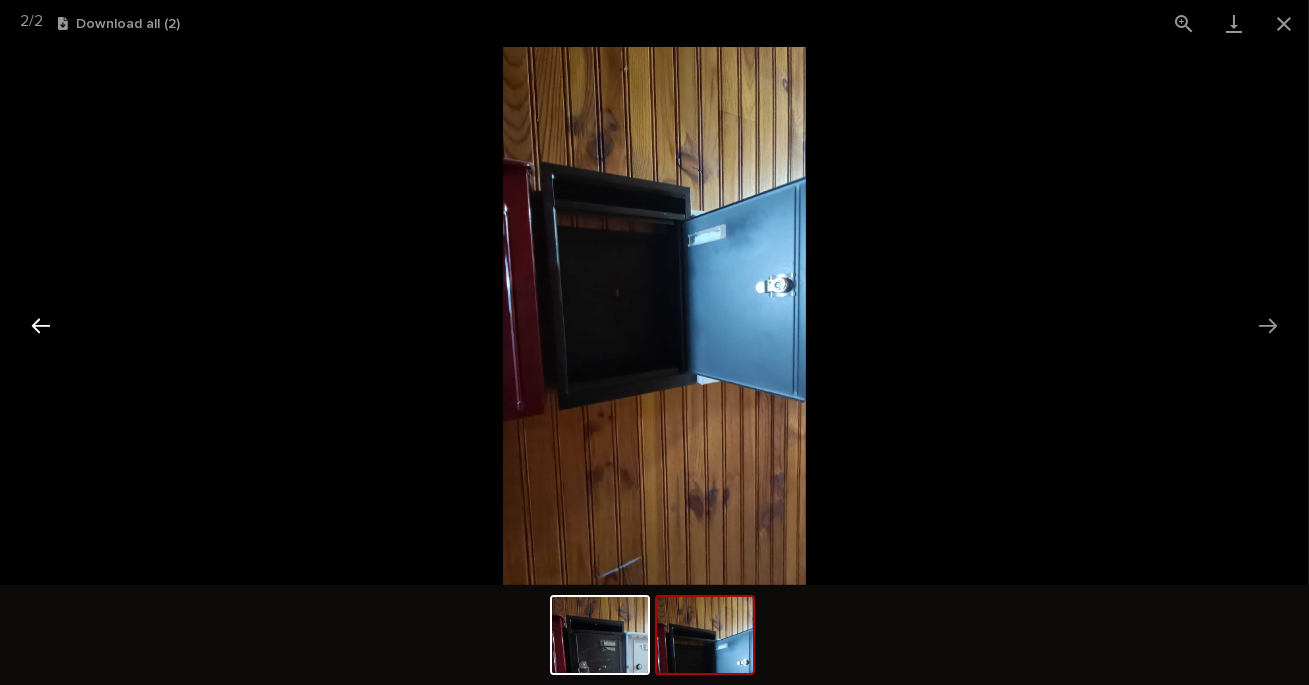 click at bounding box center [41, 325] 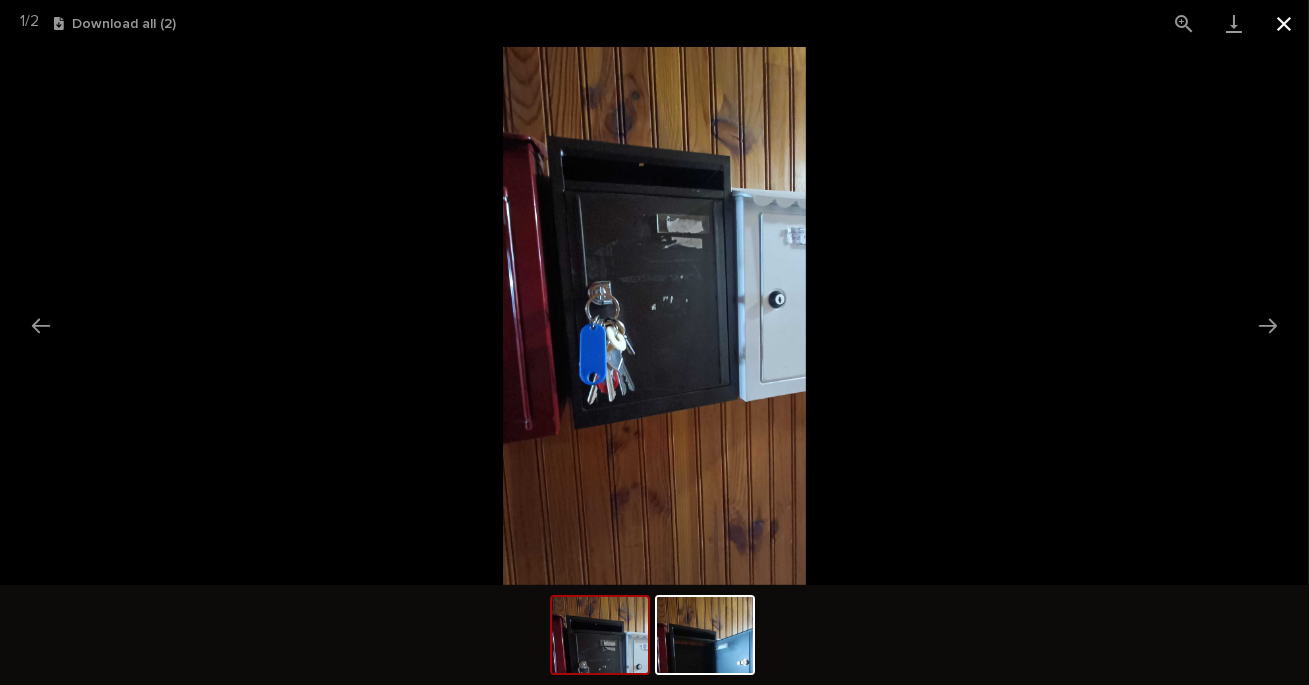 click at bounding box center (1284, 23) 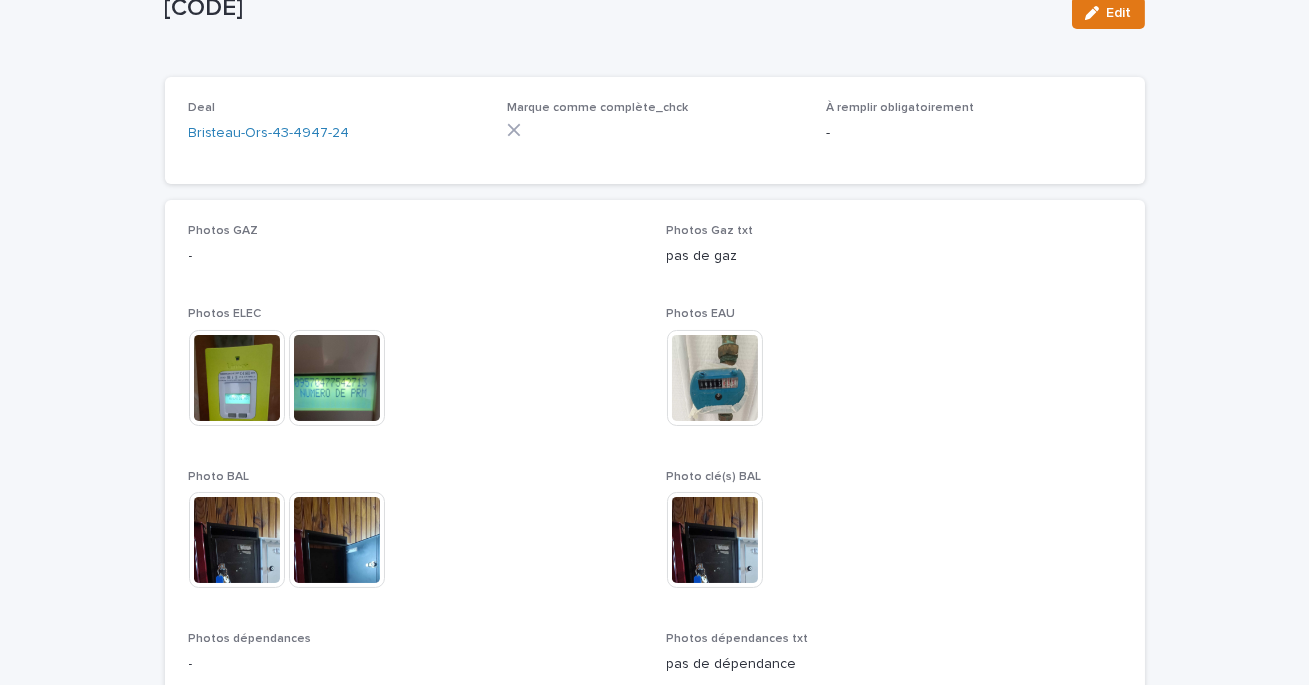 scroll, scrollTop: 140, scrollLeft: 0, axis: vertical 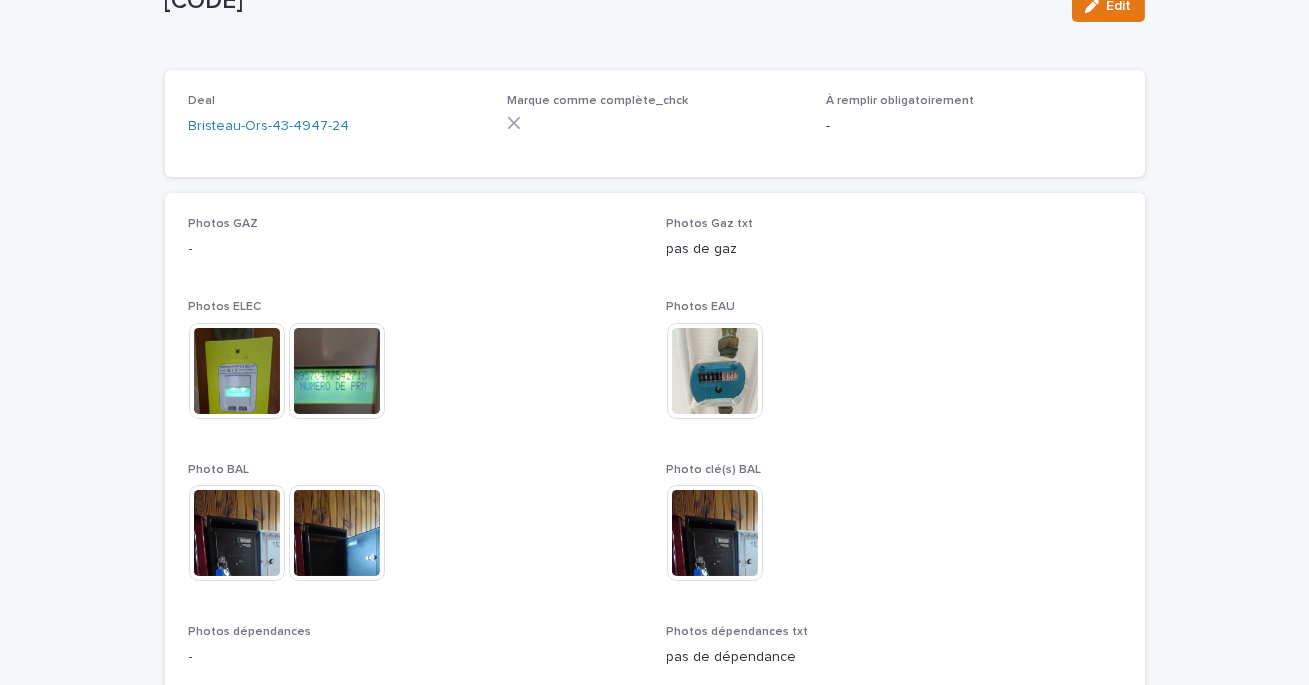 click on "Photos GAZ" at bounding box center [416, 224] 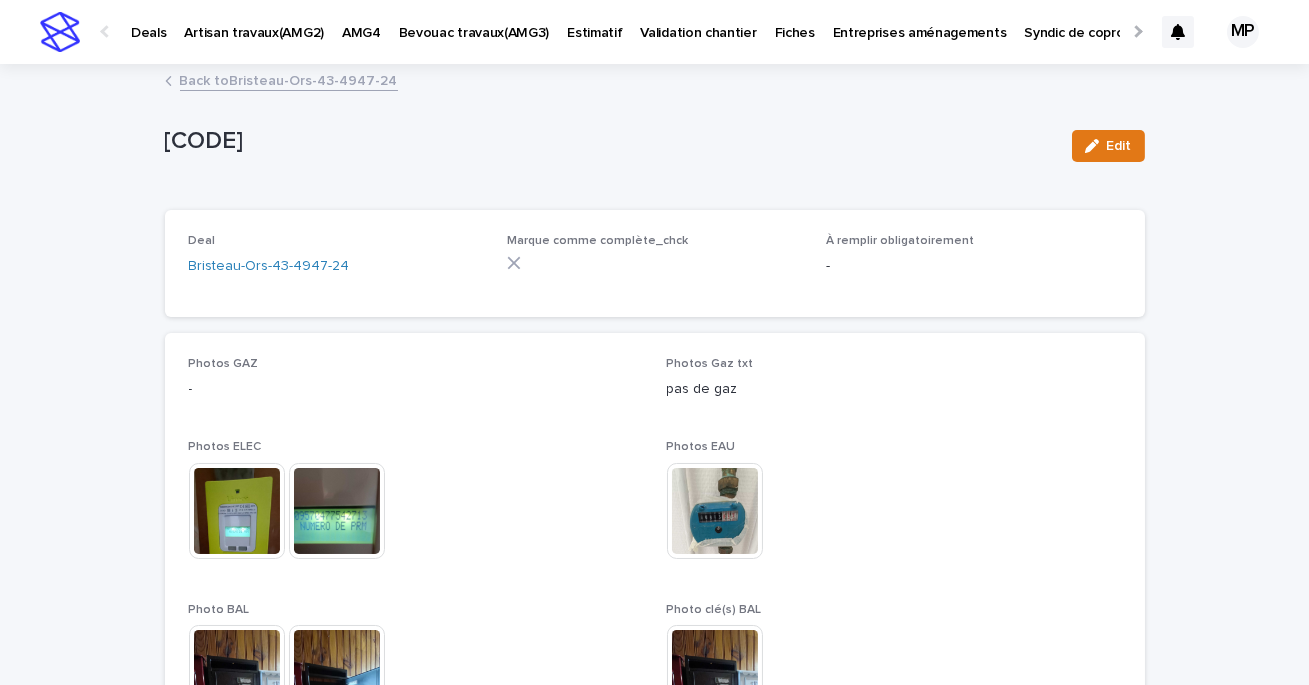 click on "Deals" at bounding box center (148, 21) 